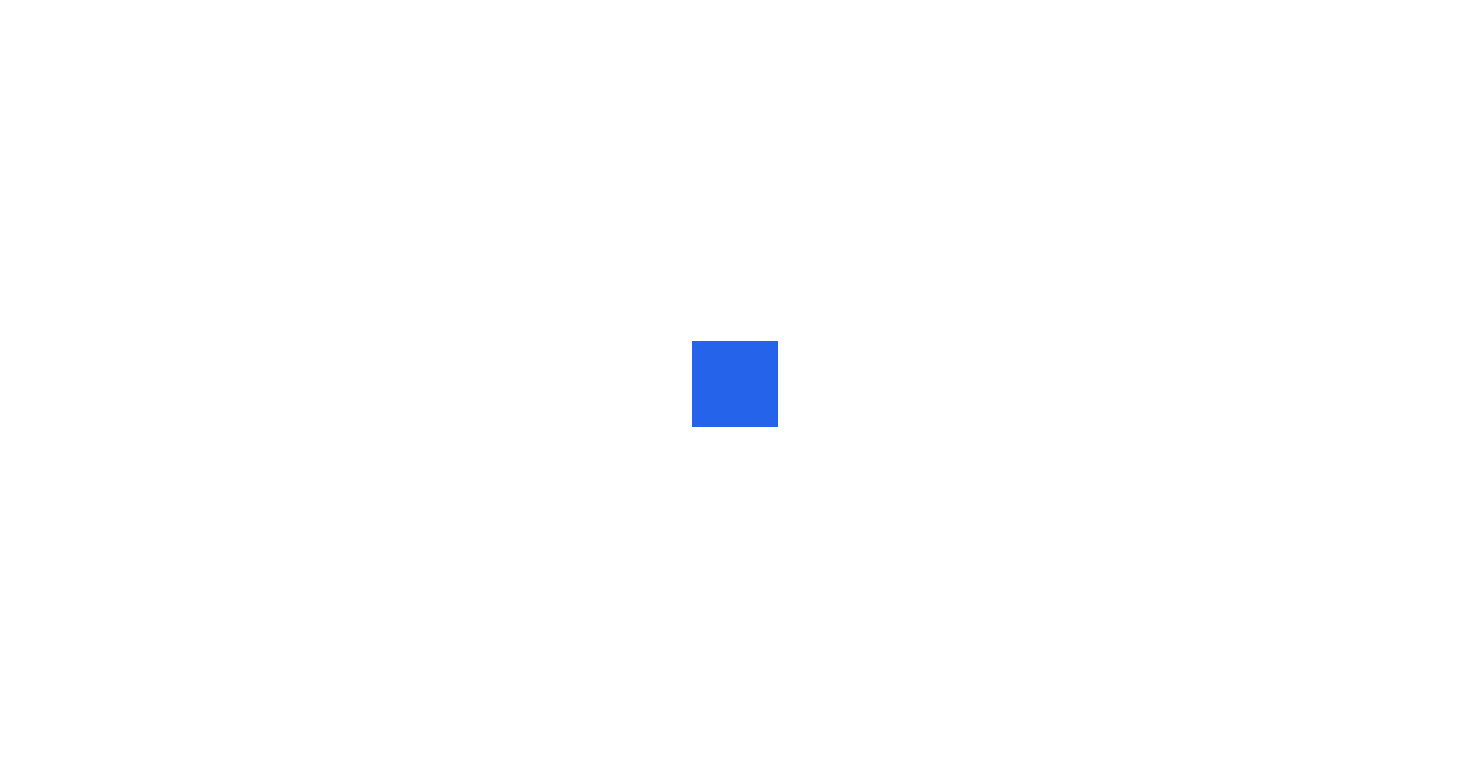 scroll, scrollTop: 0, scrollLeft: 0, axis: both 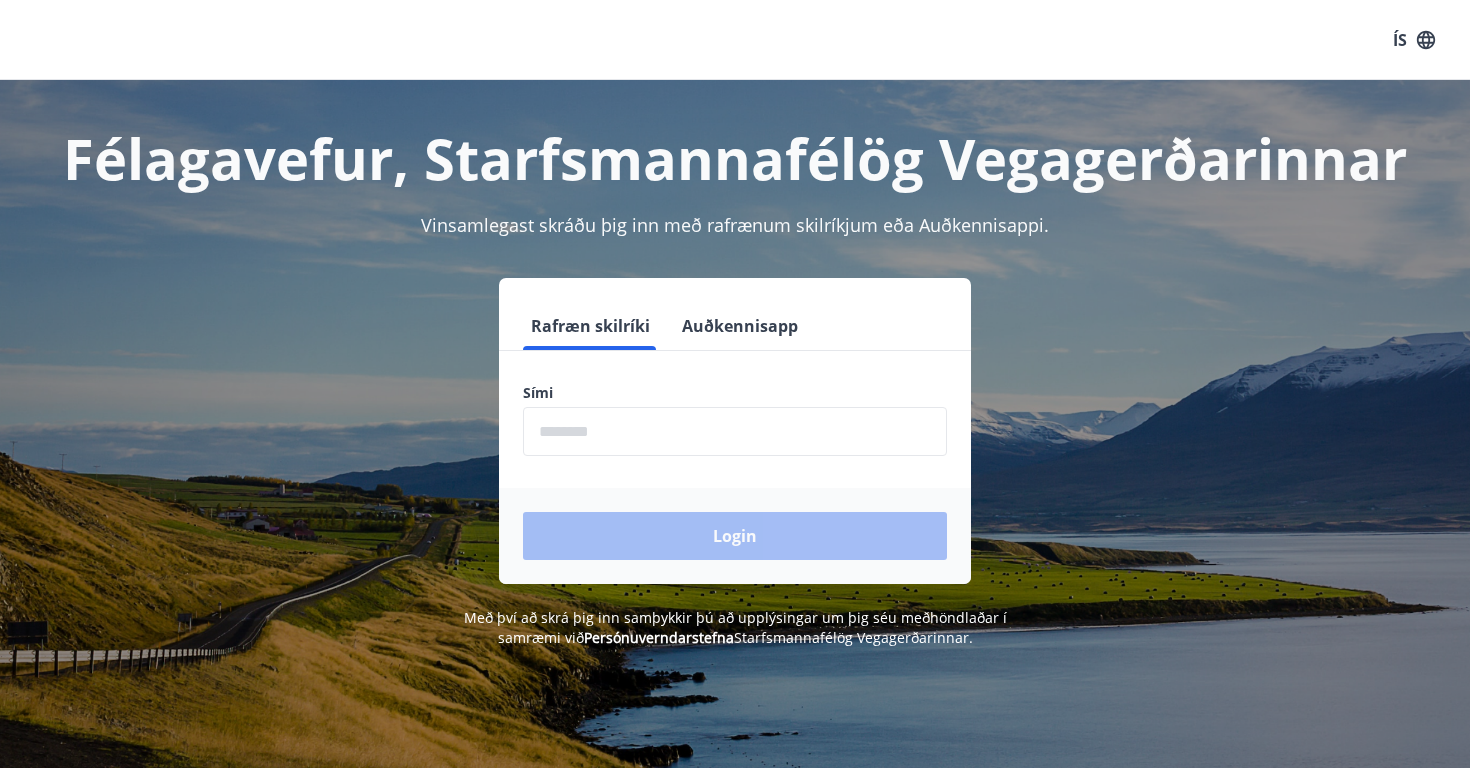 click on "Auðkennisapp" at bounding box center [740, 326] 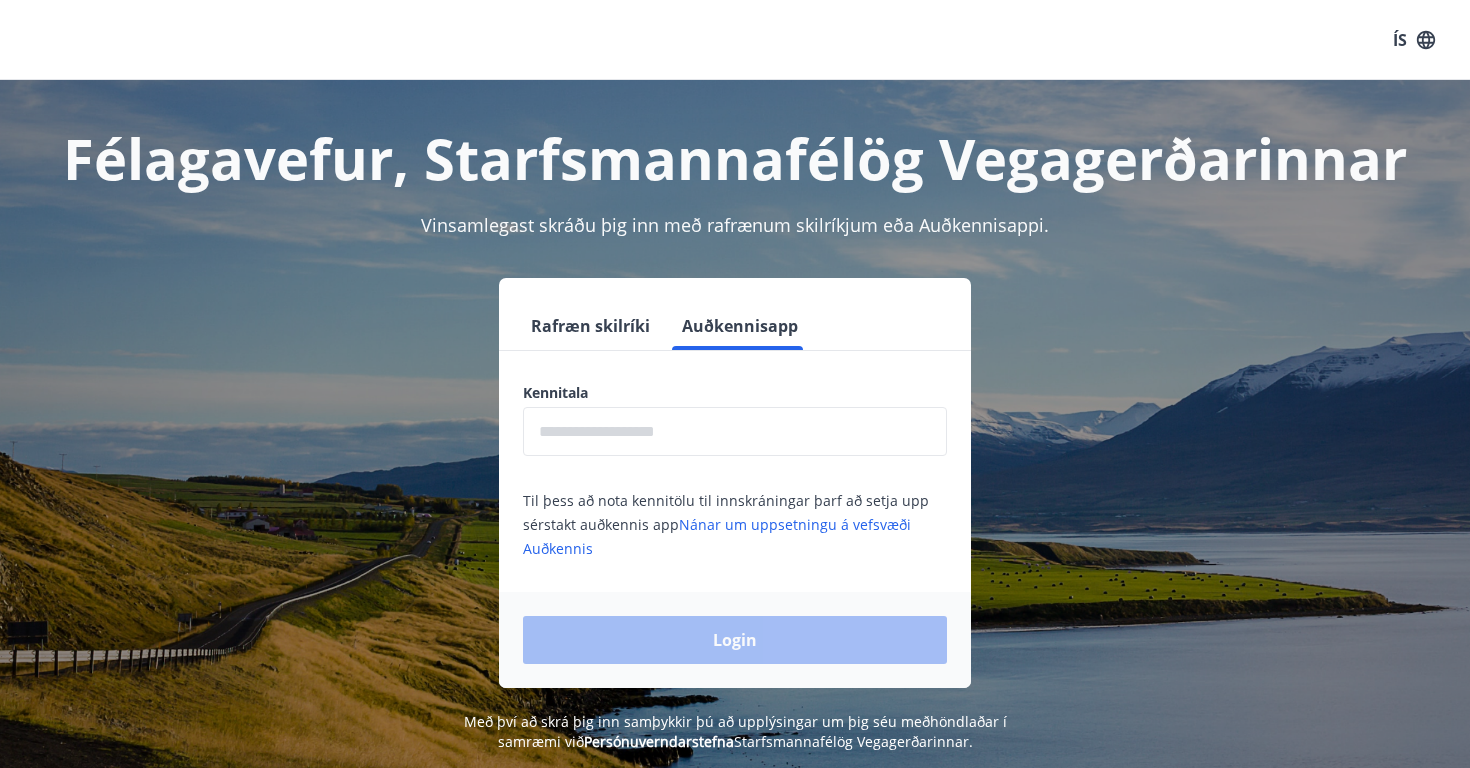click at bounding box center (735, 431) 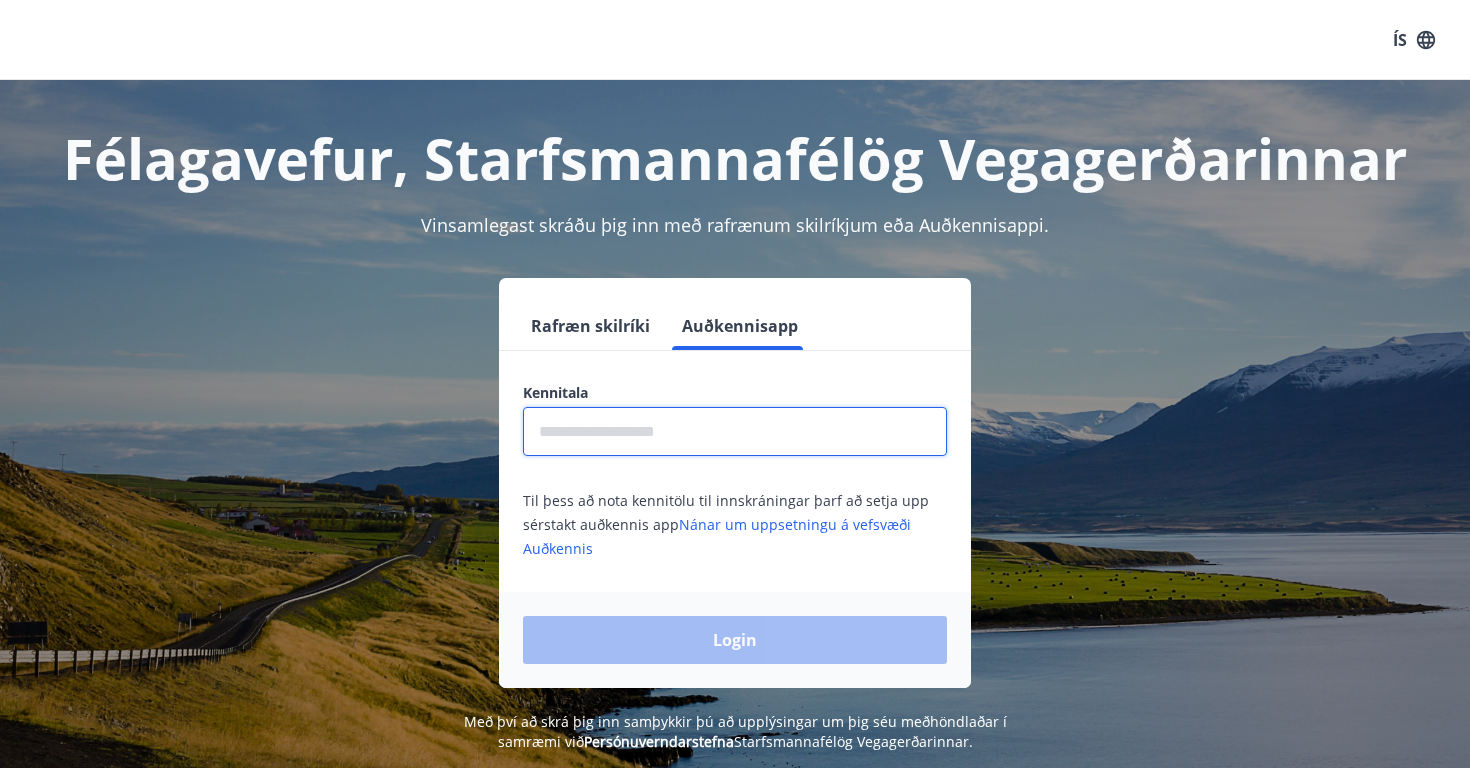 type on "**********" 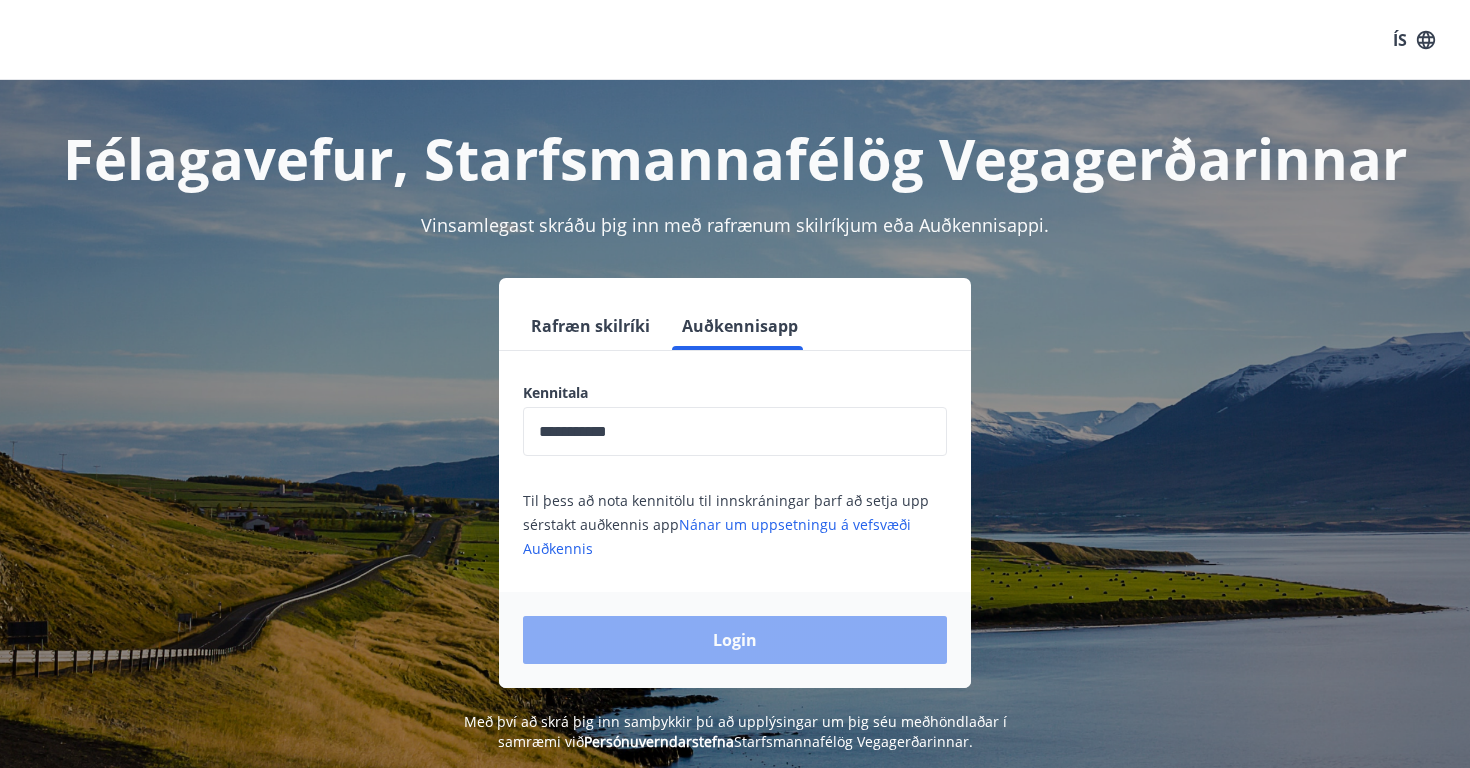 click on "Login" at bounding box center [735, 640] 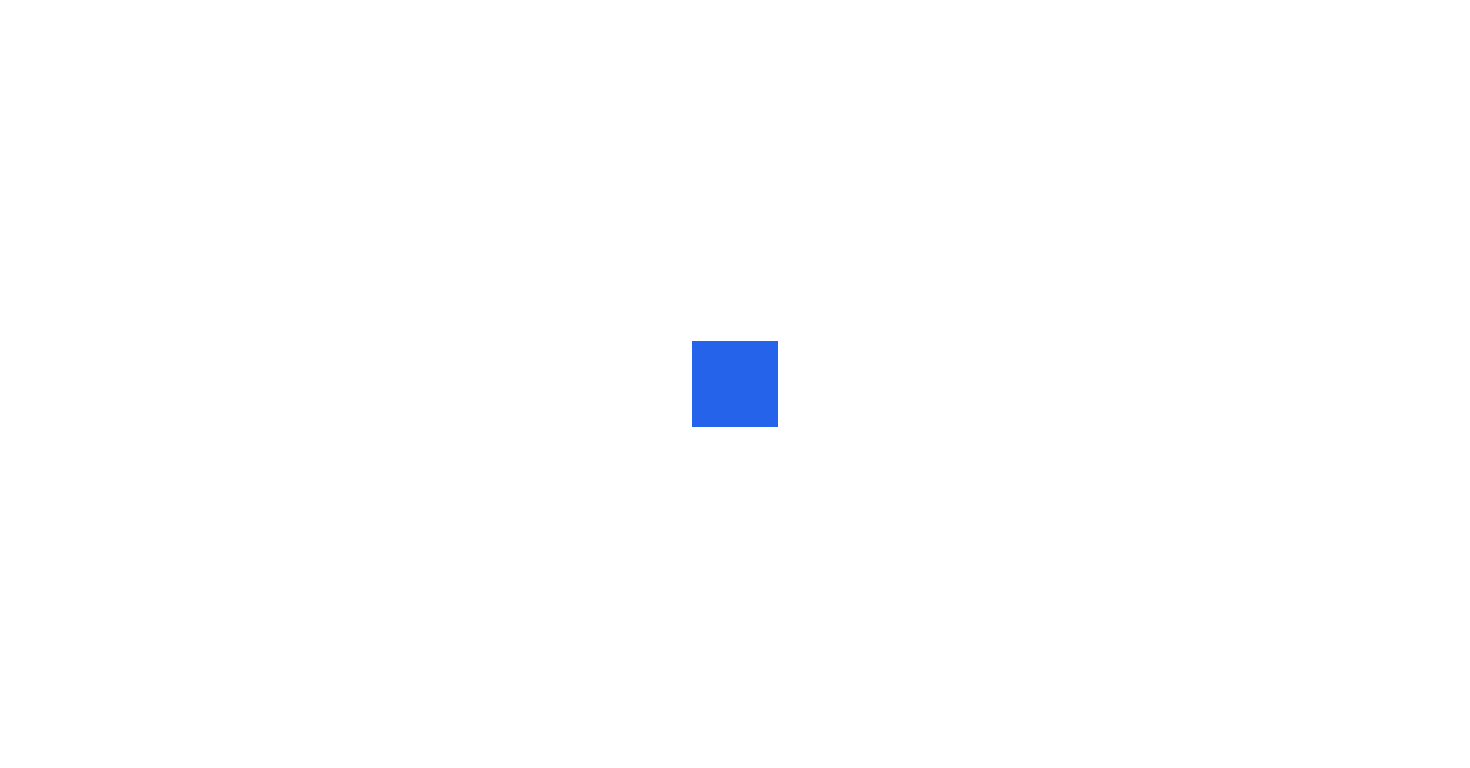 scroll, scrollTop: 0, scrollLeft: 0, axis: both 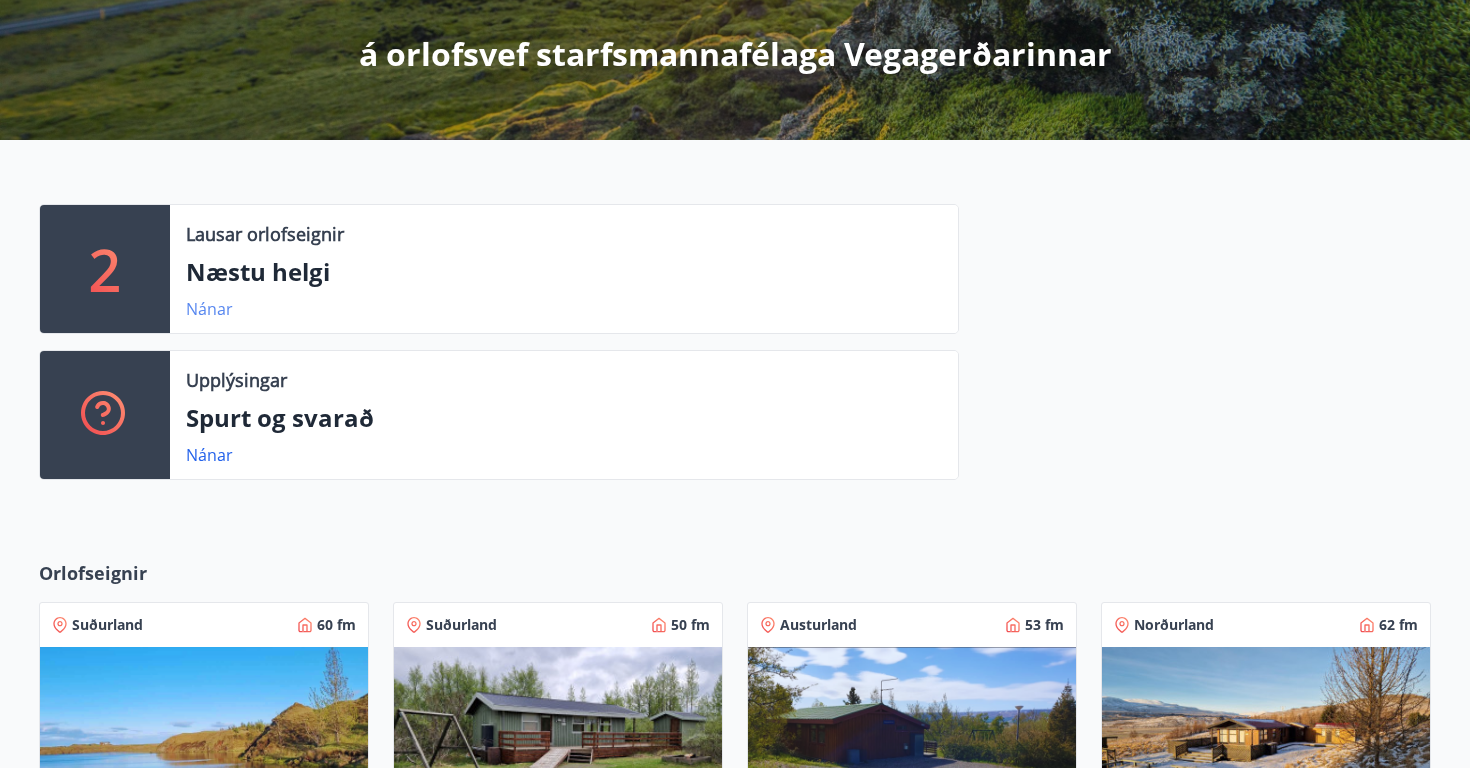 click on "Nánar" at bounding box center [209, 309] 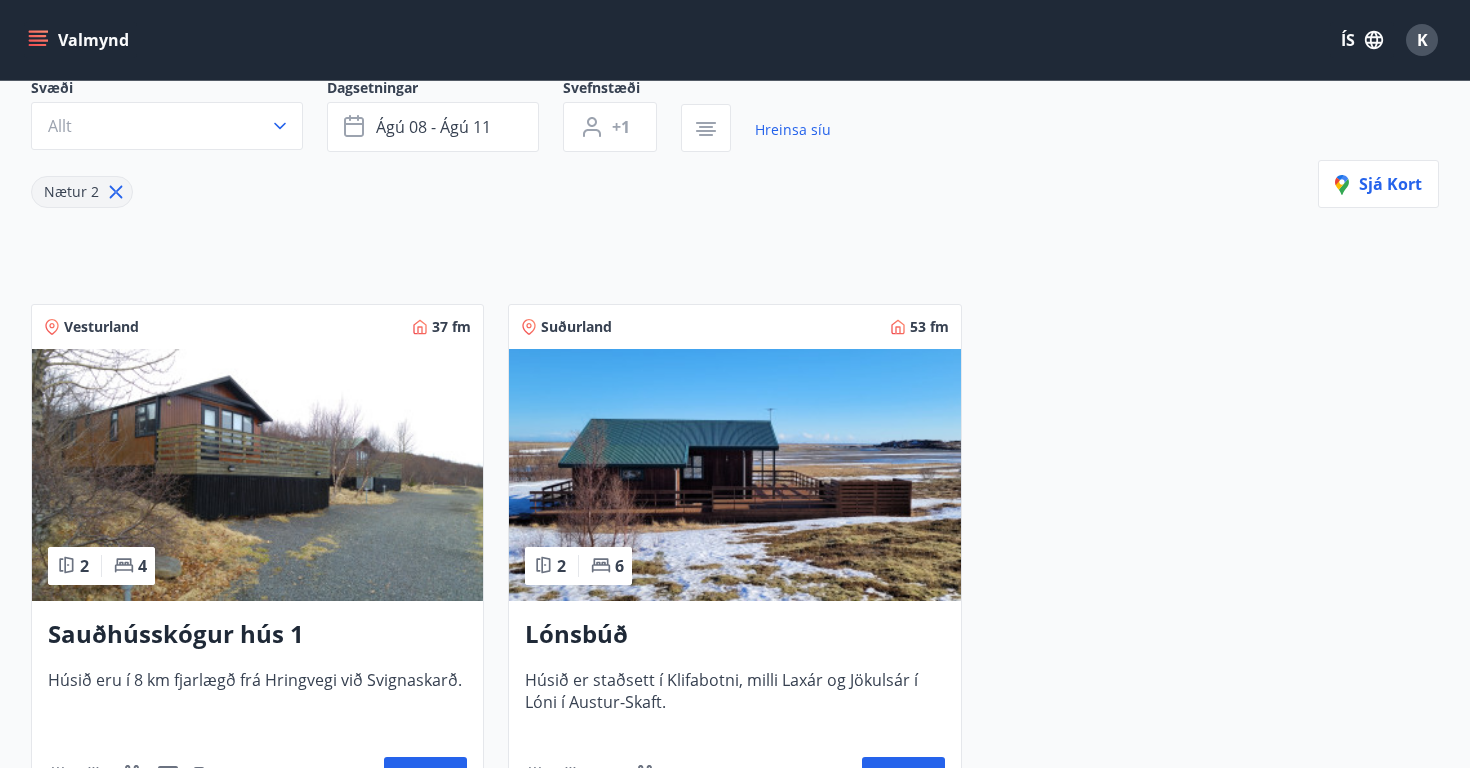 scroll, scrollTop: 202, scrollLeft: 0, axis: vertical 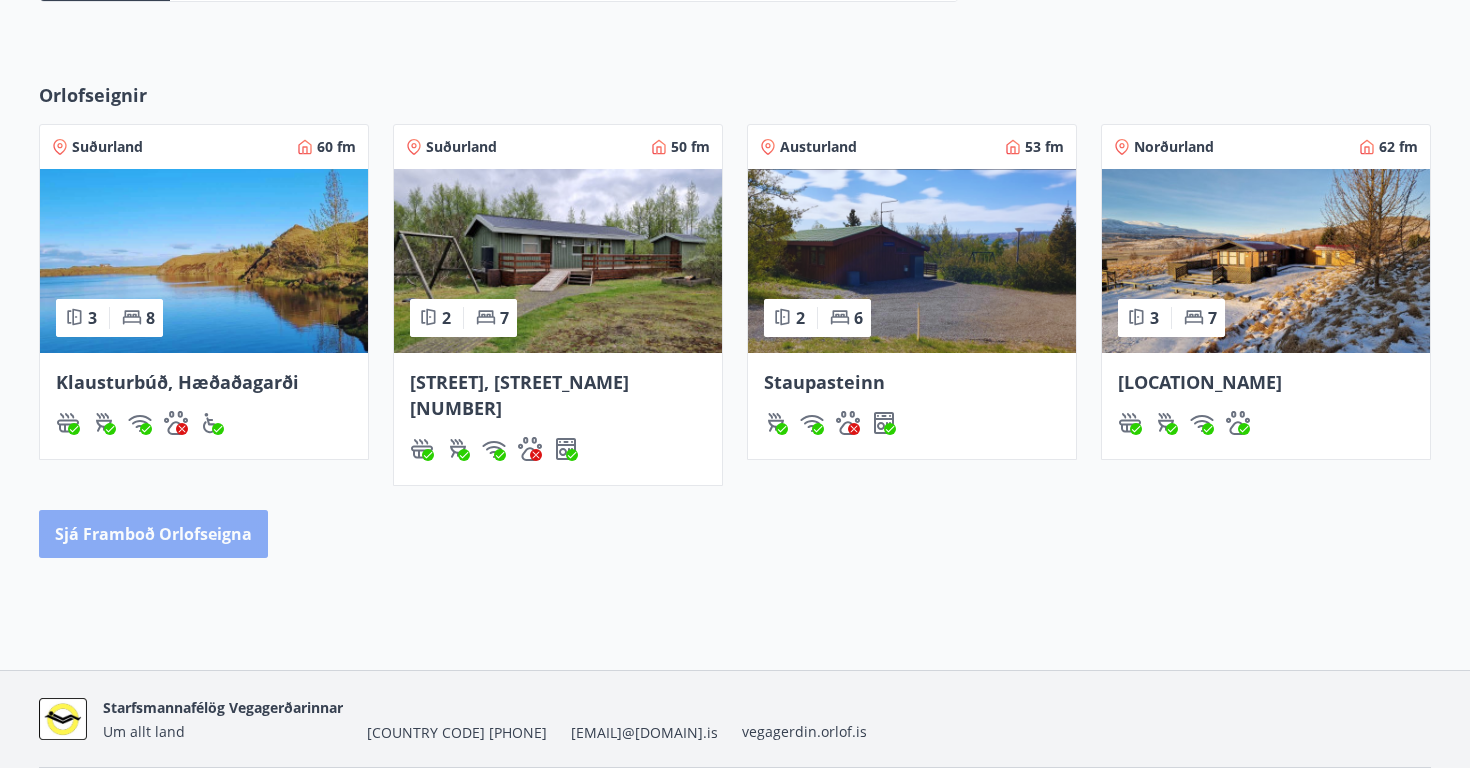 click on "Sjá framboð orlofseigna" at bounding box center [153, 534] 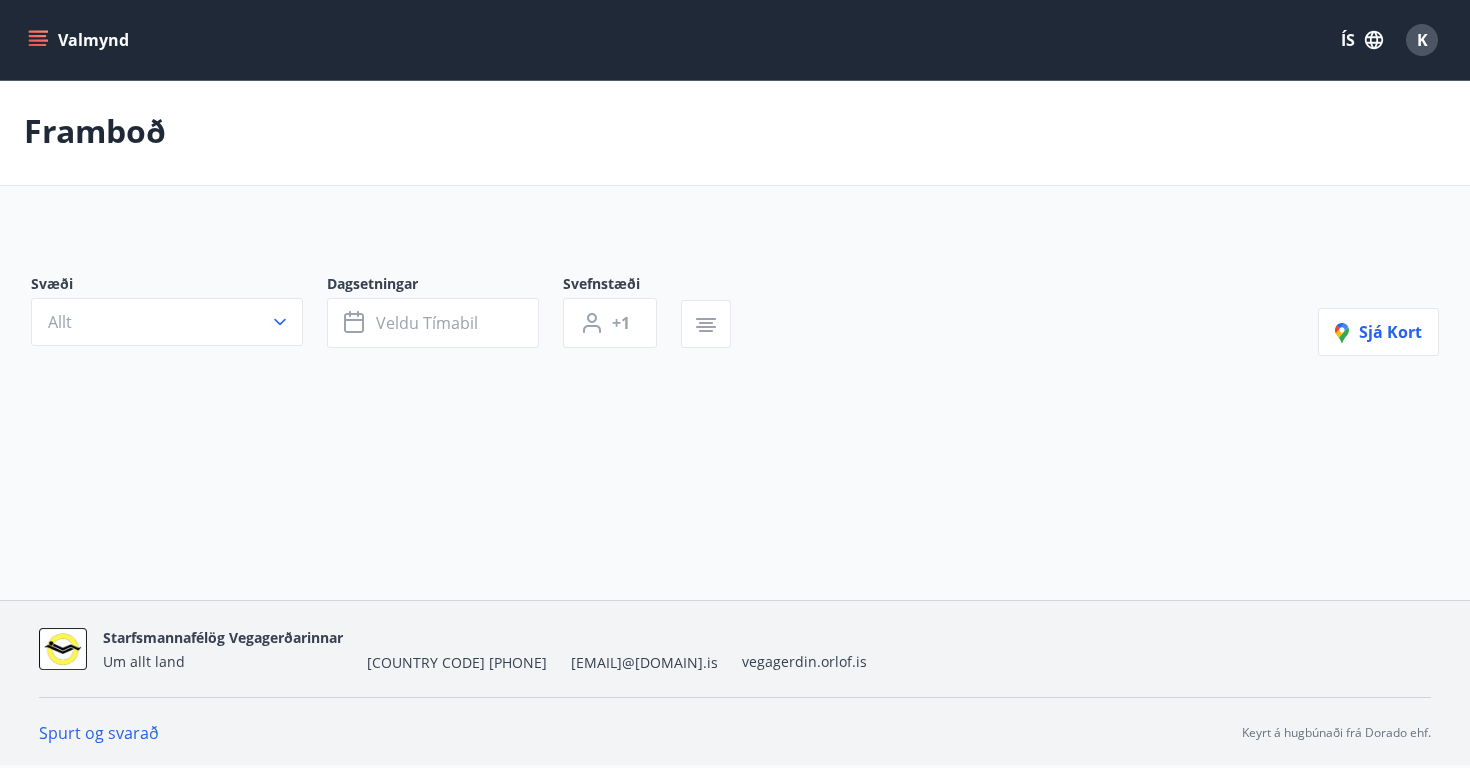 scroll, scrollTop: 0, scrollLeft: 0, axis: both 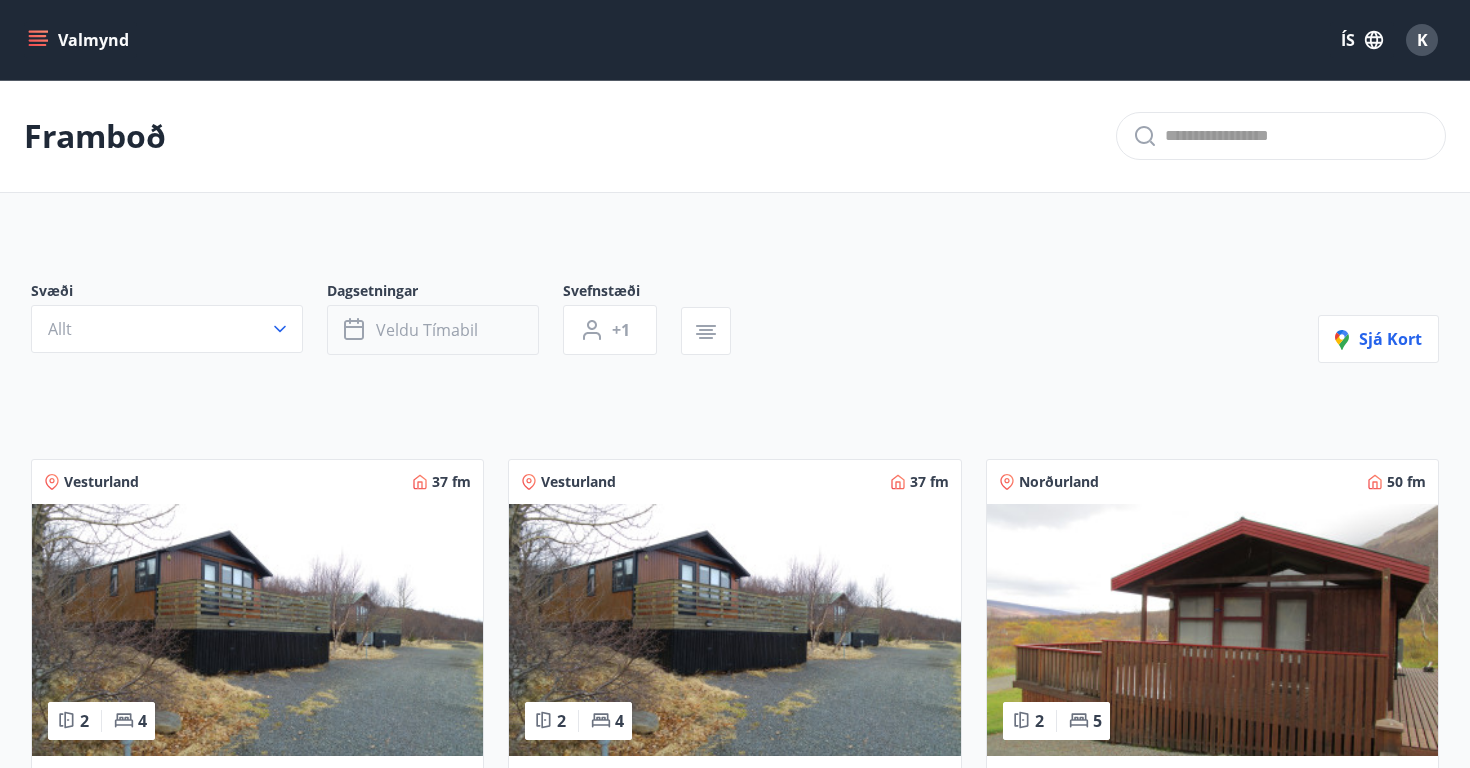 click 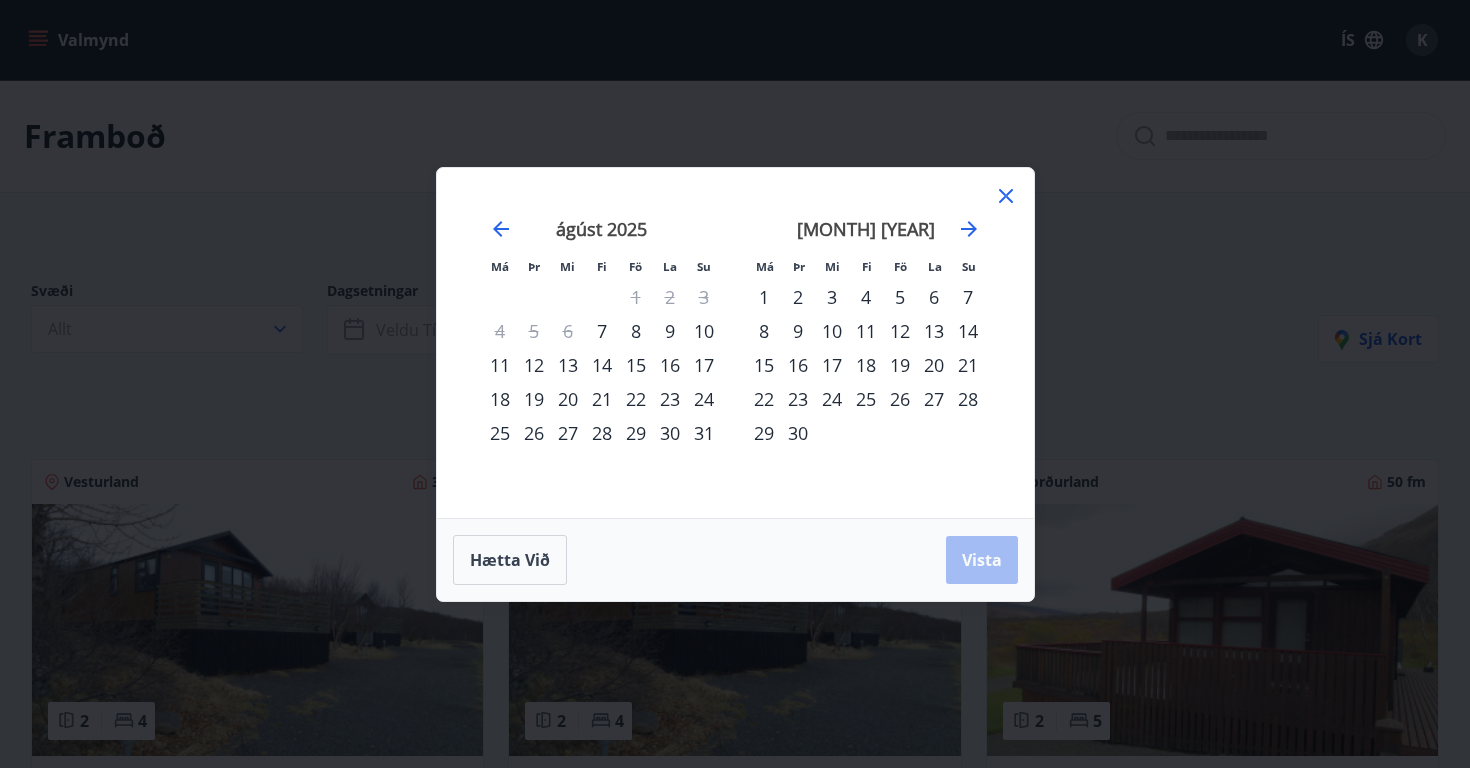 click on "8" at bounding box center (636, 331) 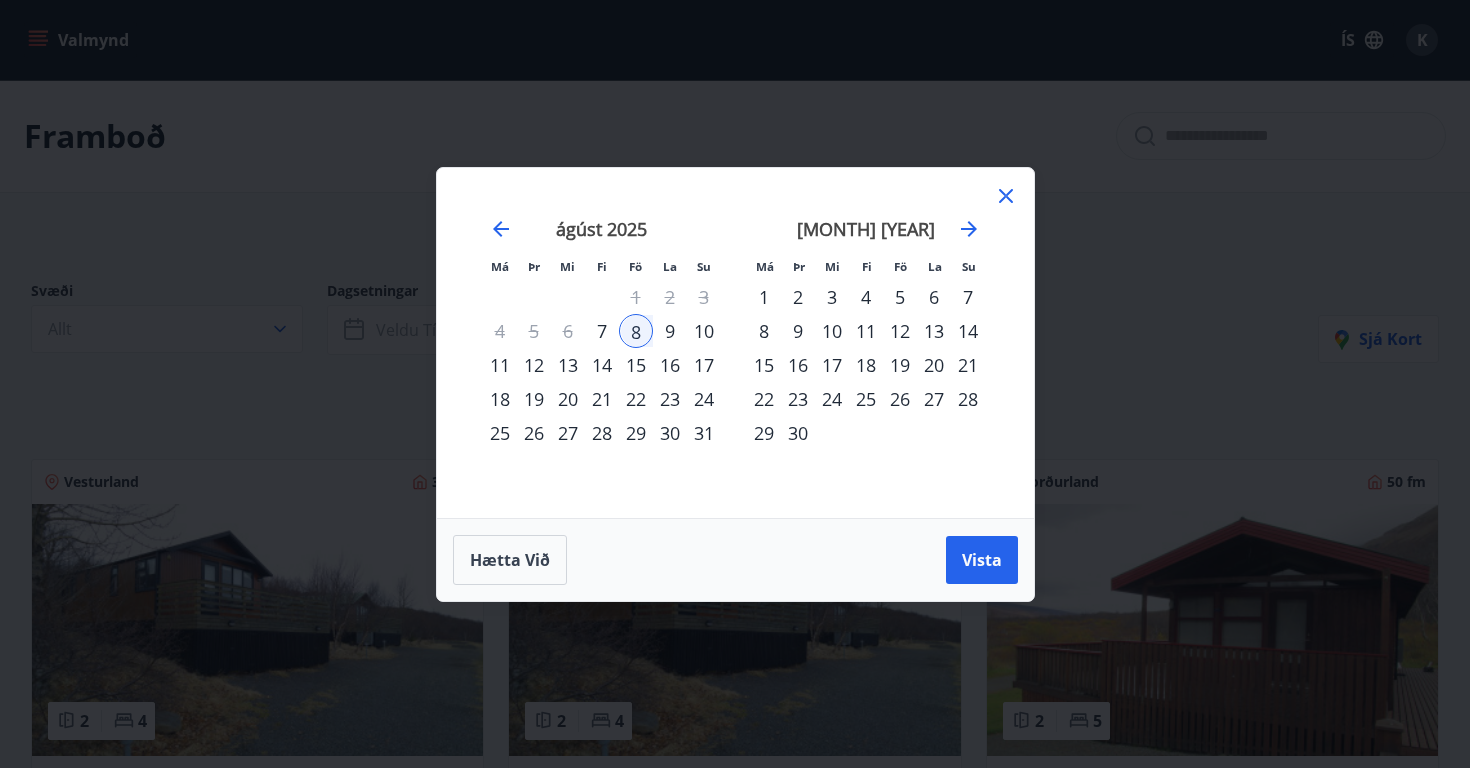 click on "10" at bounding box center (704, 331) 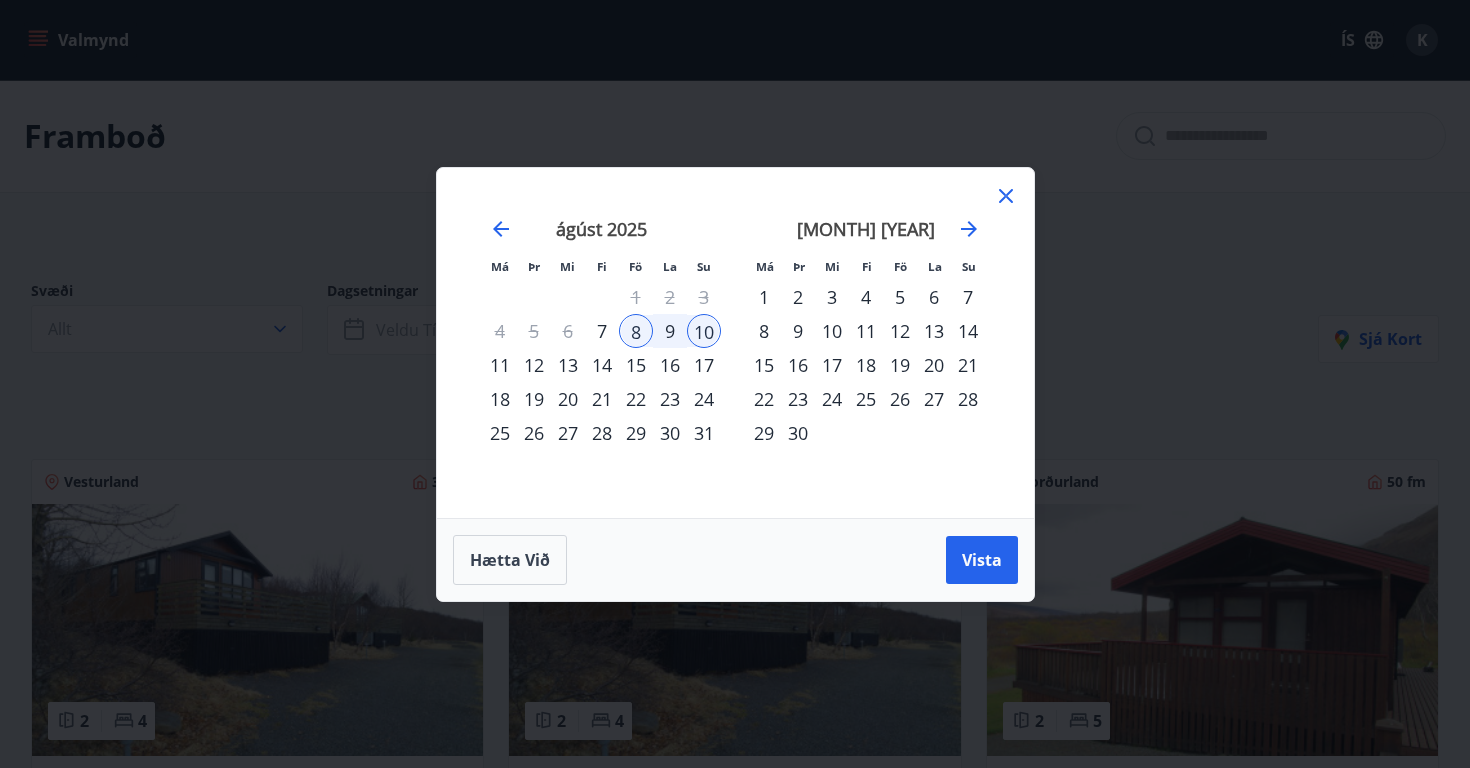 click on "15" at bounding box center (636, 365) 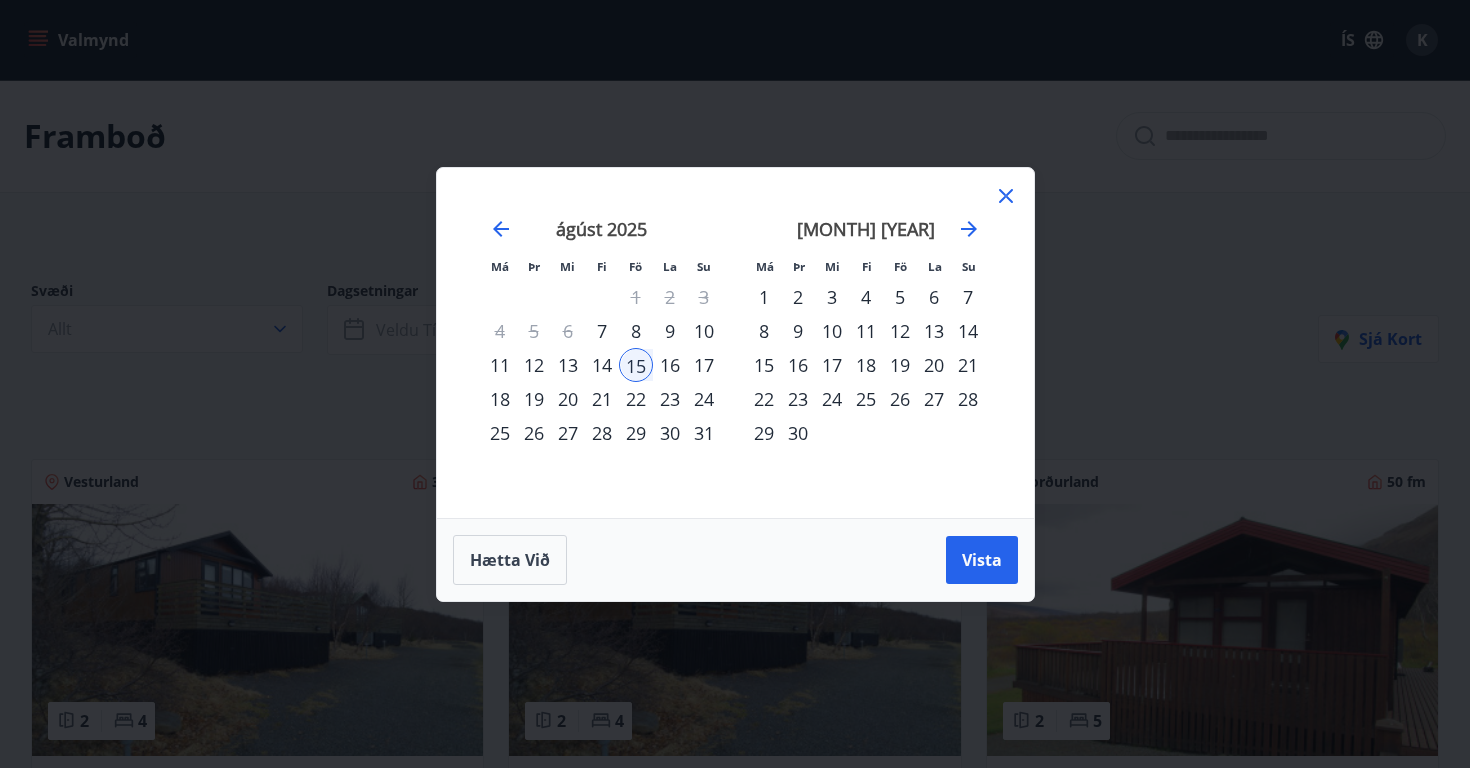 click on "17" at bounding box center [704, 365] 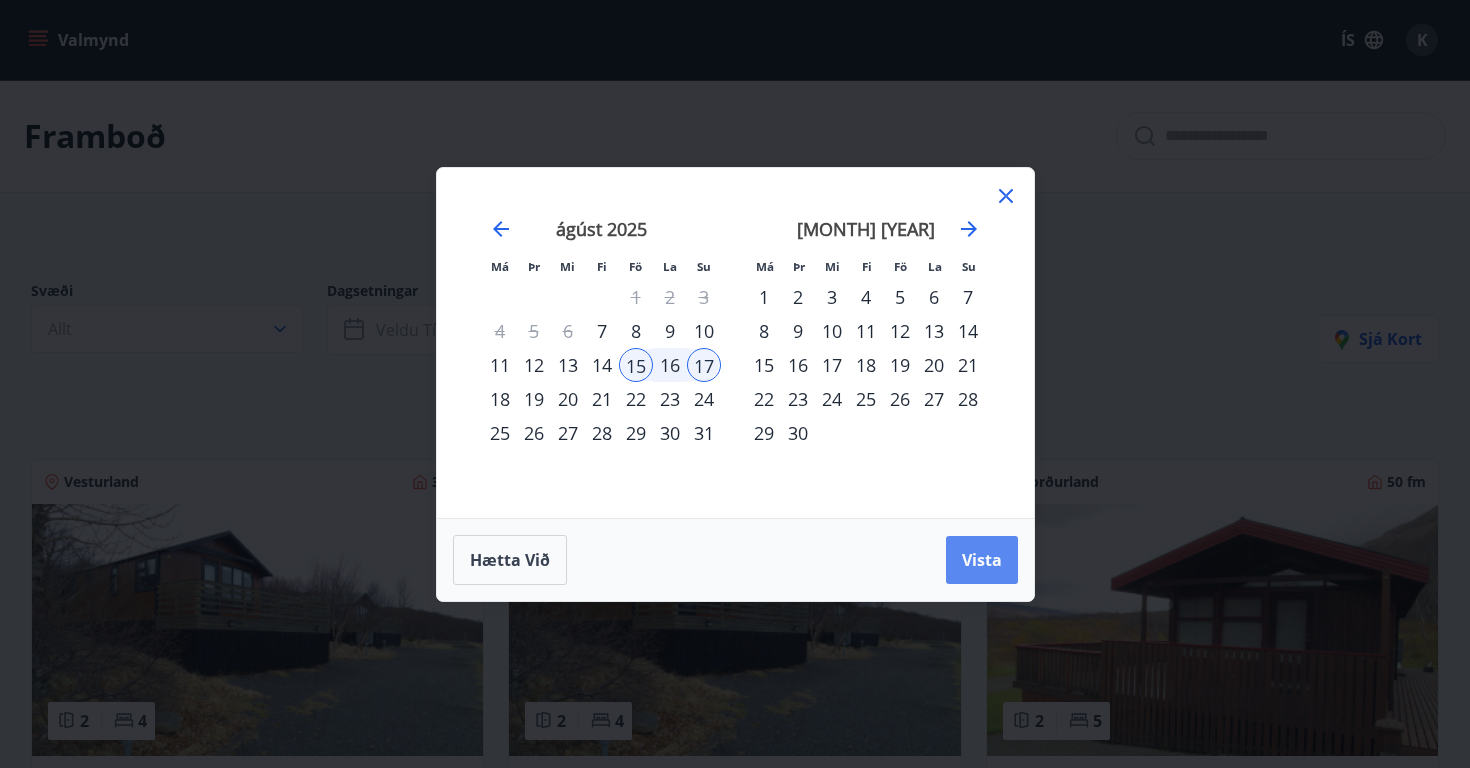 click on "Vista" at bounding box center (982, 560) 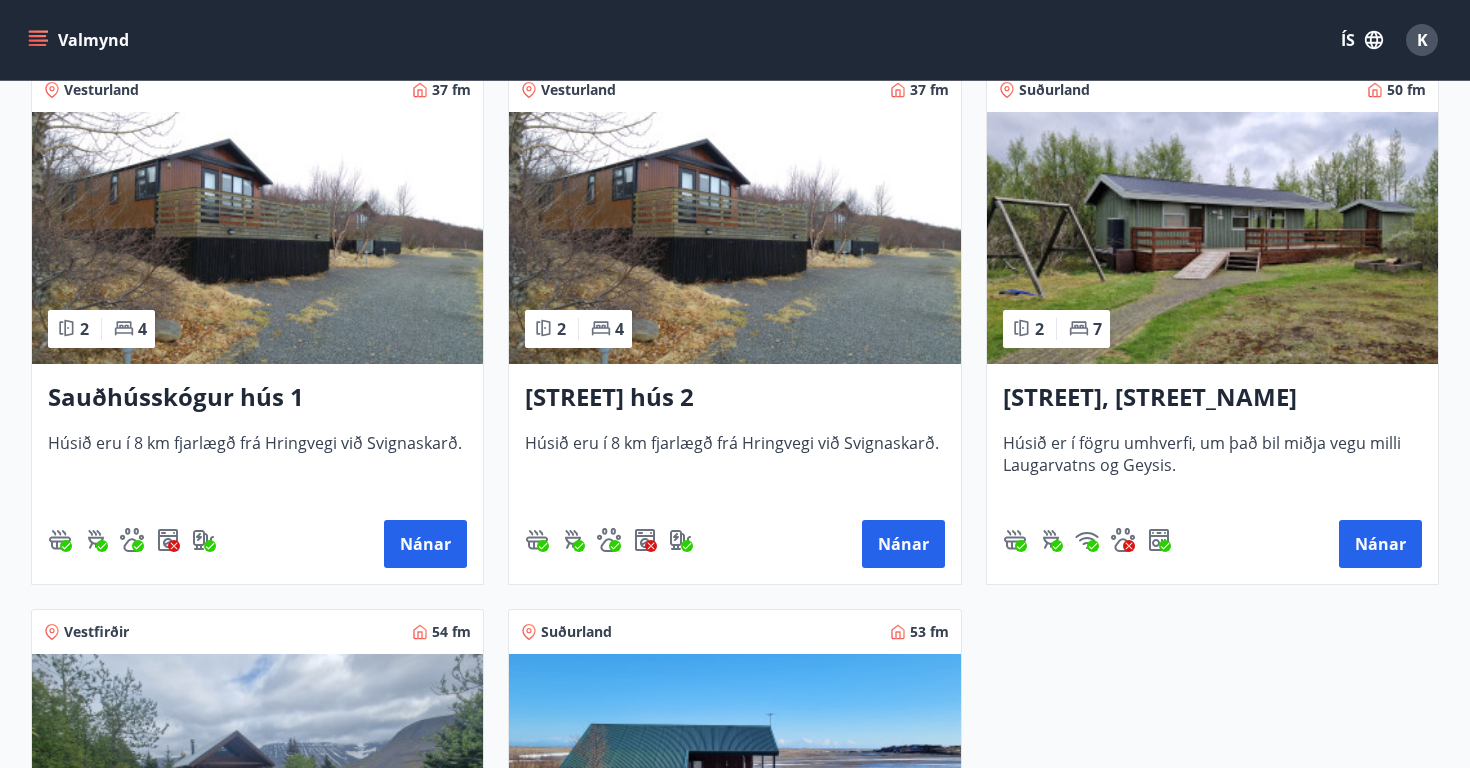 scroll, scrollTop: 405, scrollLeft: 0, axis: vertical 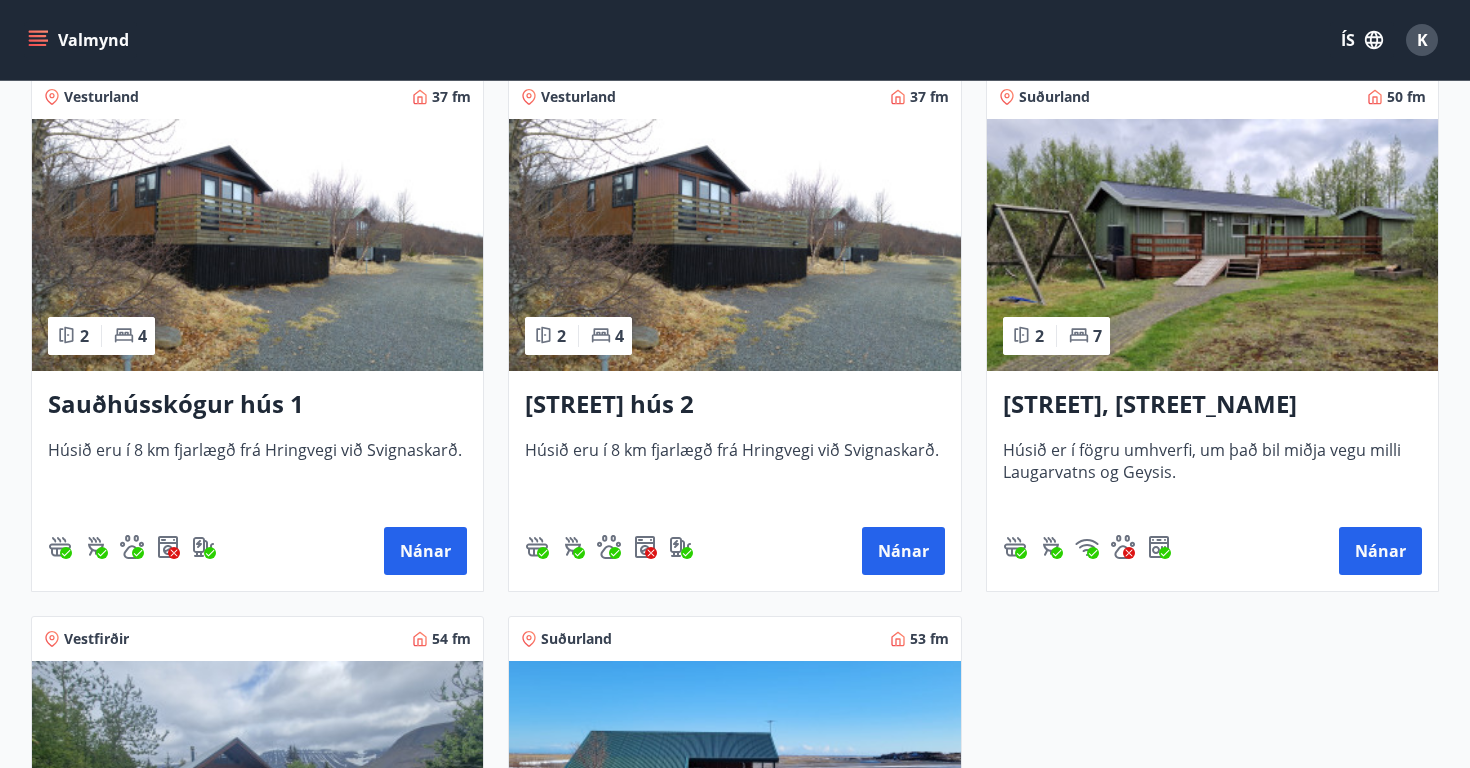click on "[STREET], [STREET_NAME] [NUMBER]" at bounding box center (1212, 405) 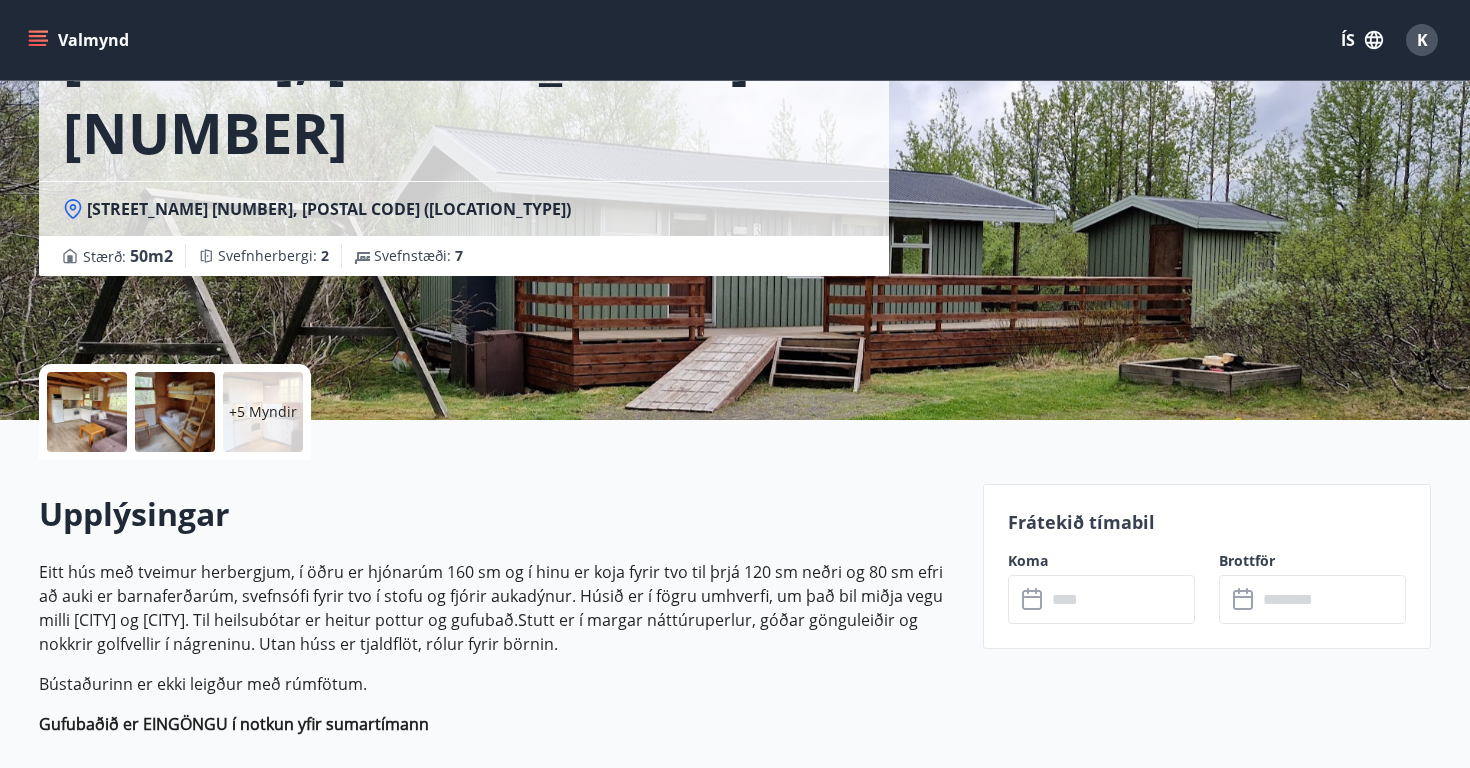 scroll, scrollTop: 184, scrollLeft: 0, axis: vertical 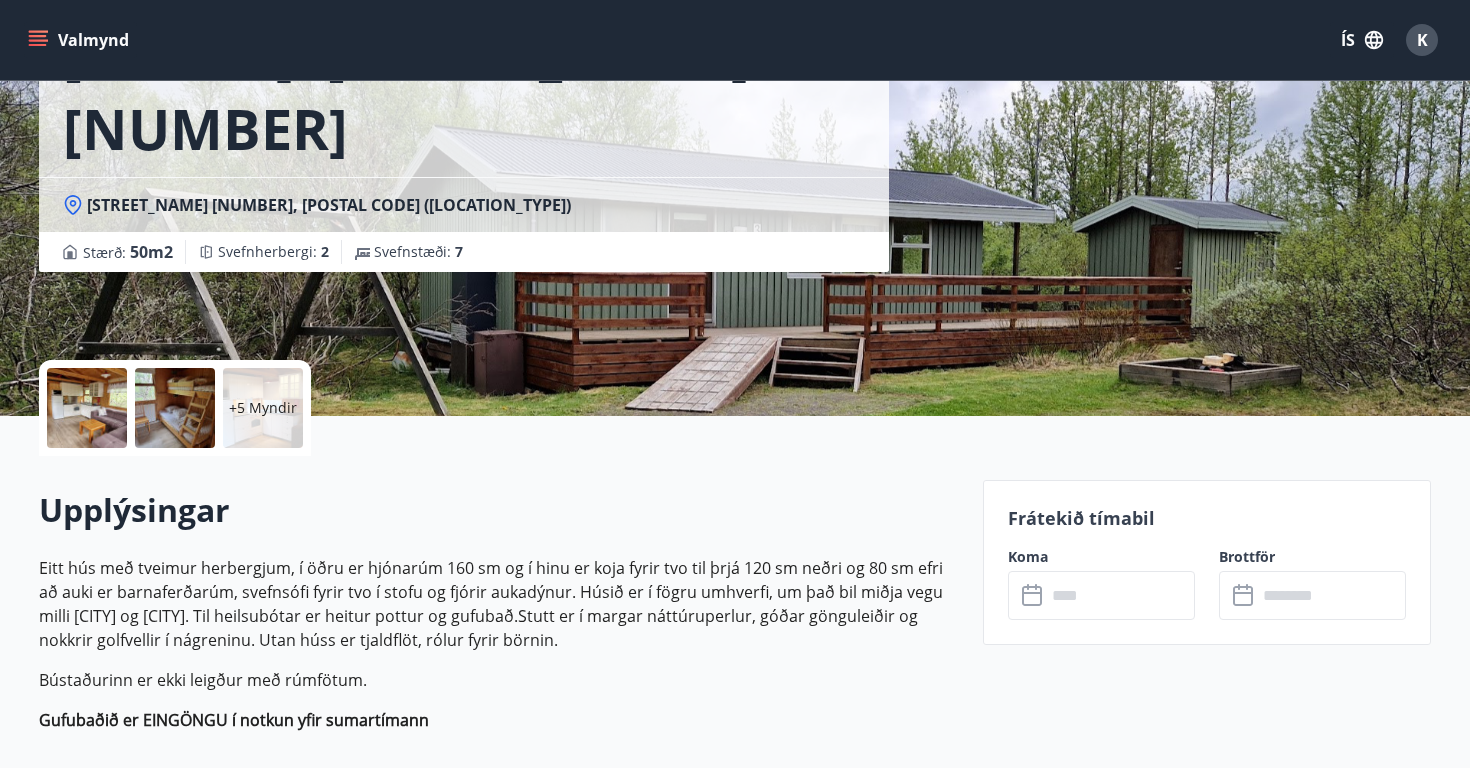 click at bounding box center (87, 408) 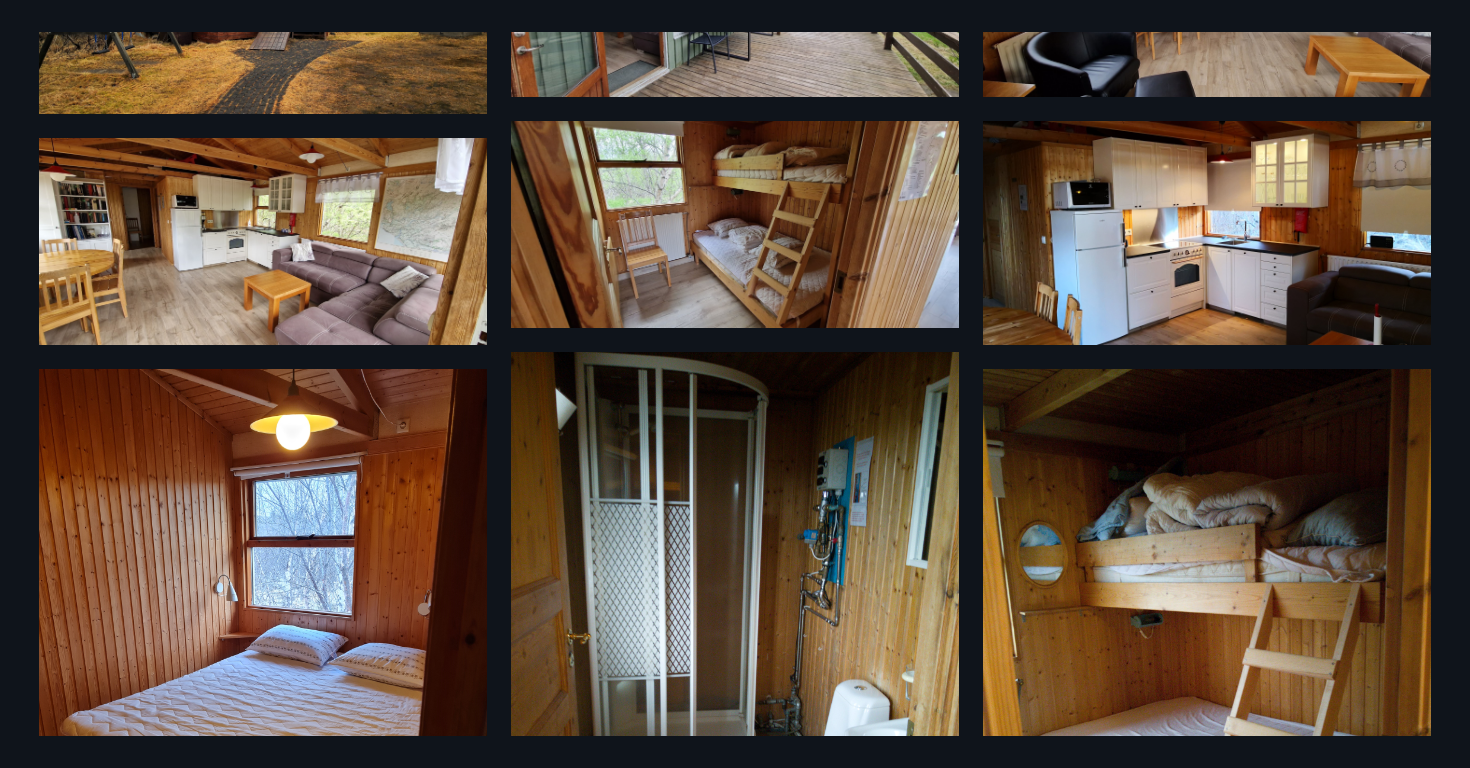 scroll, scrollTop: 0, scrollLeft: 0, axis: both 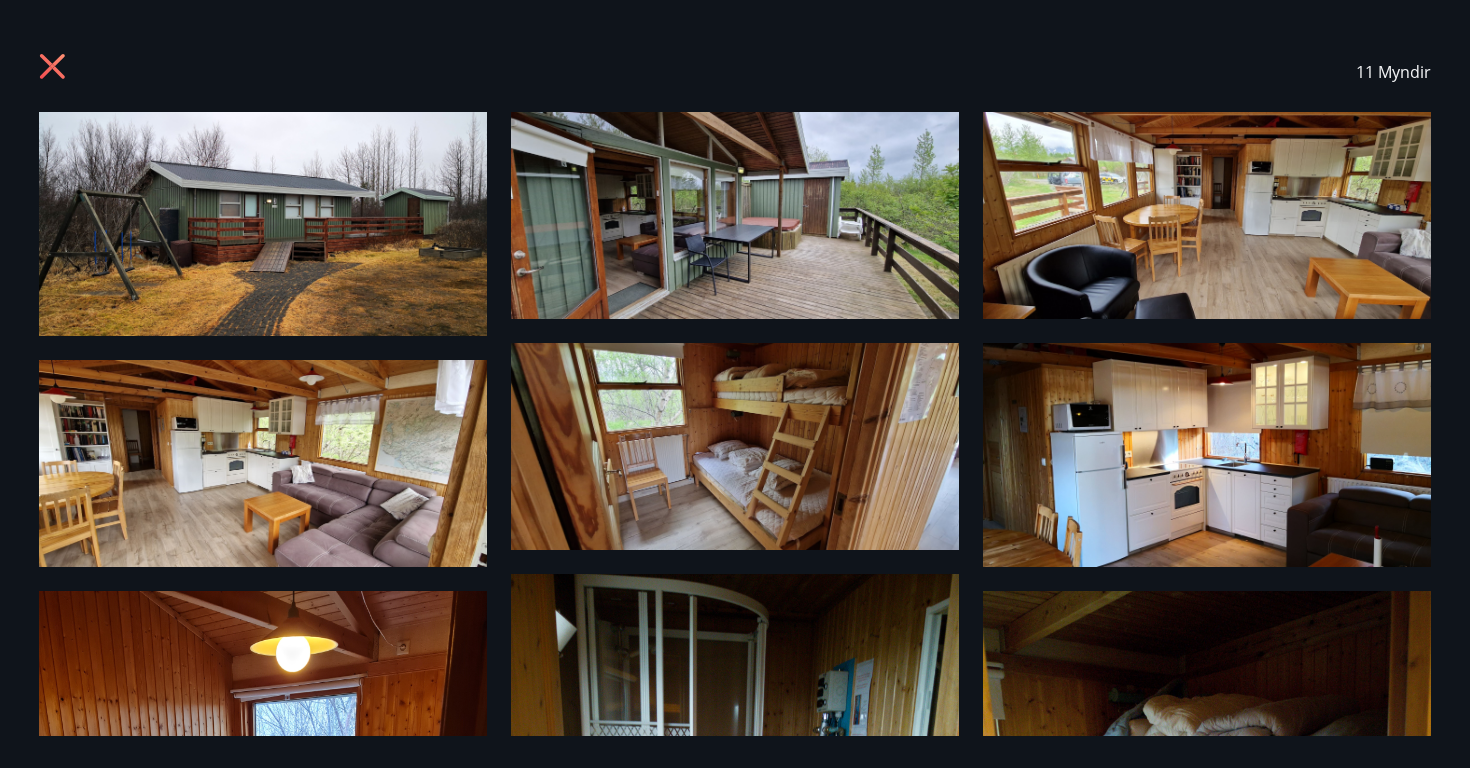 click at bounding box center (735, 215) 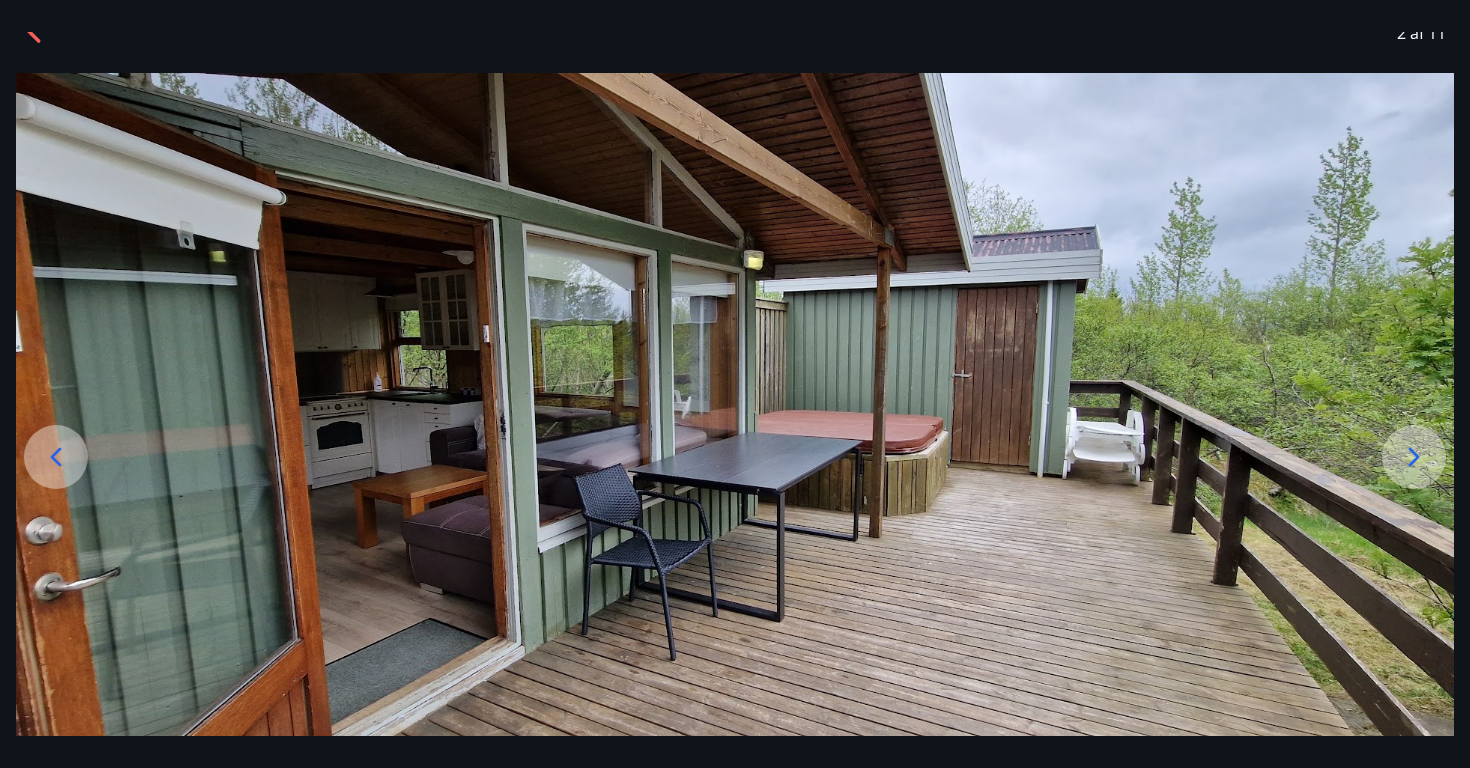 scroll, scrollTop: 40, scrollLeft: 0, axis: vertical 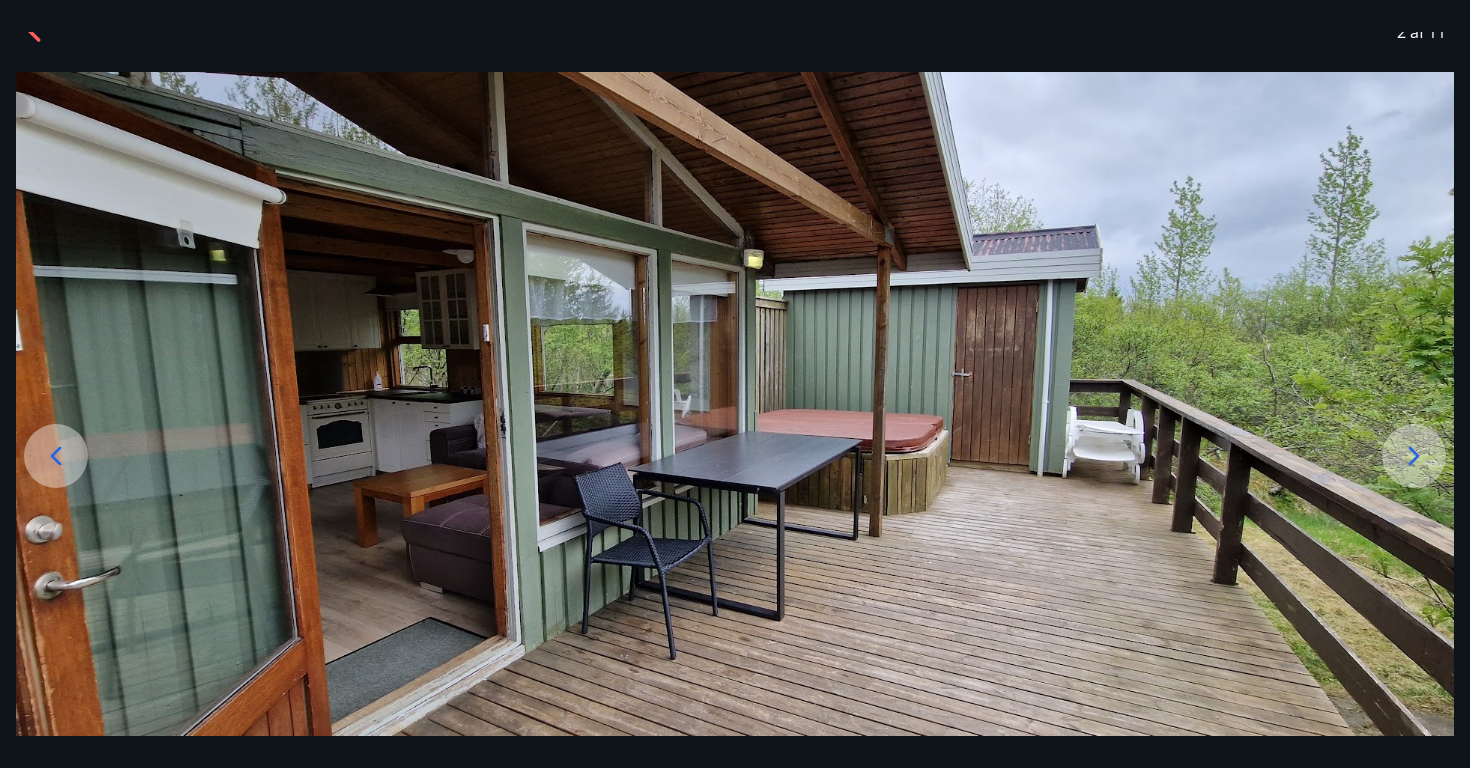 click on "2   af   11" at bounding box center (735, 32) 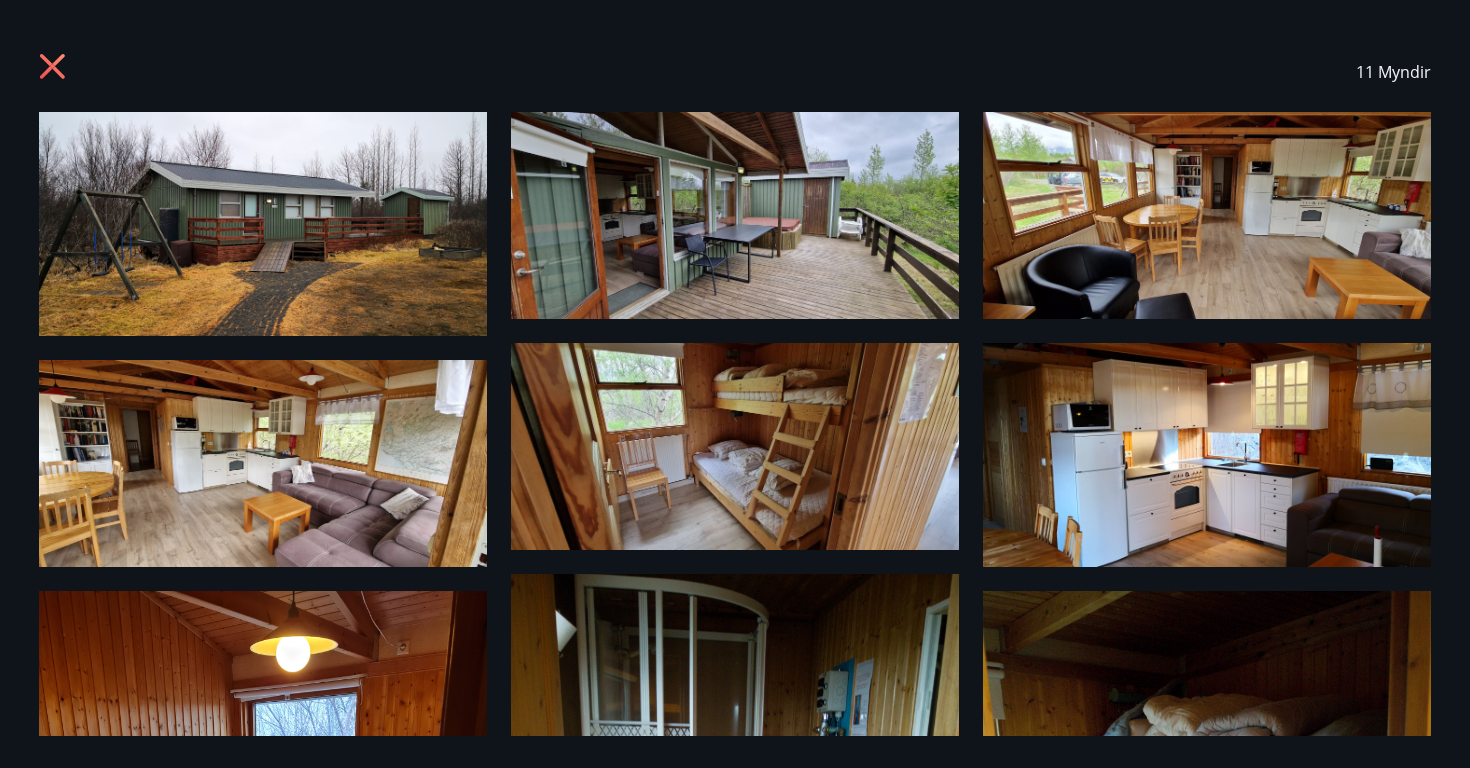 click at bounding box center (263, 224) 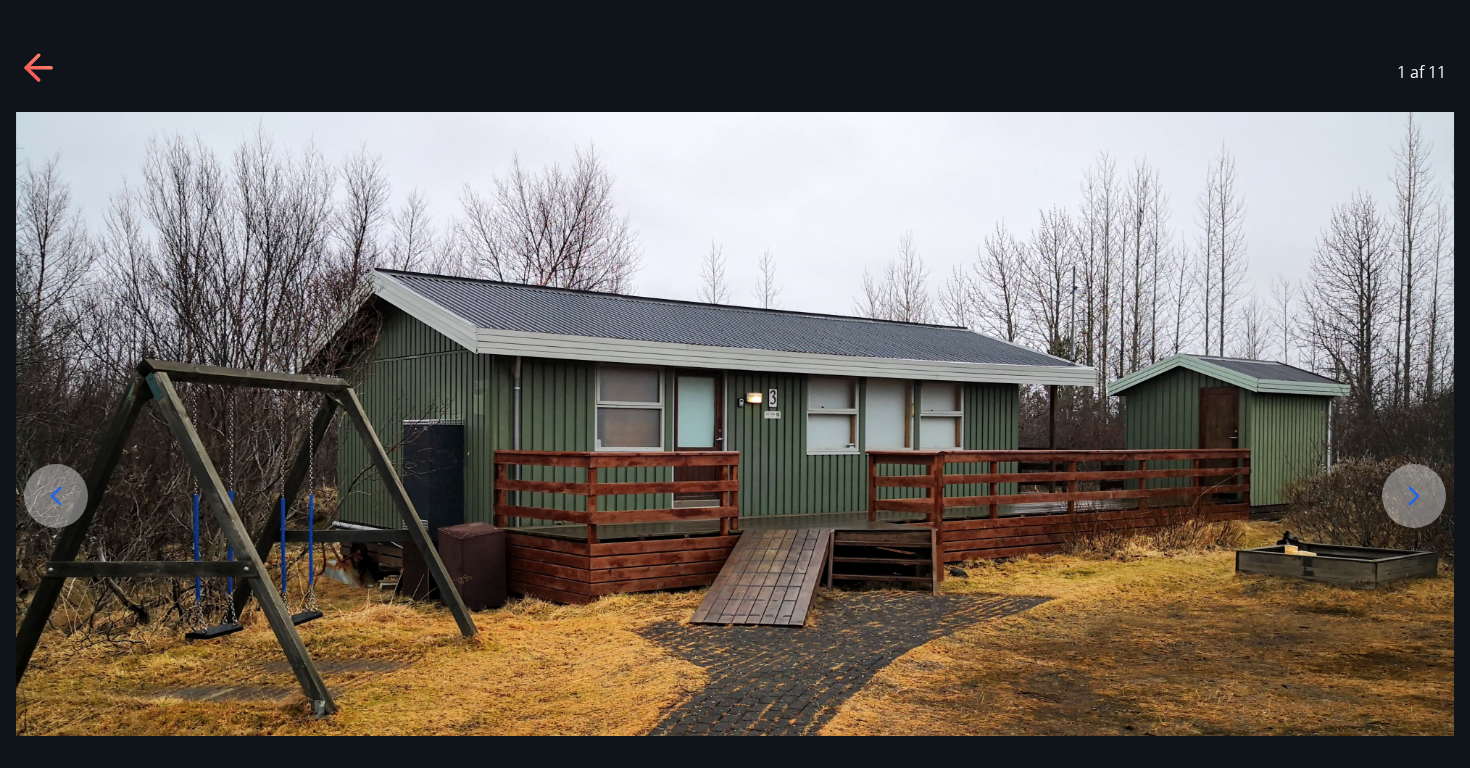 click 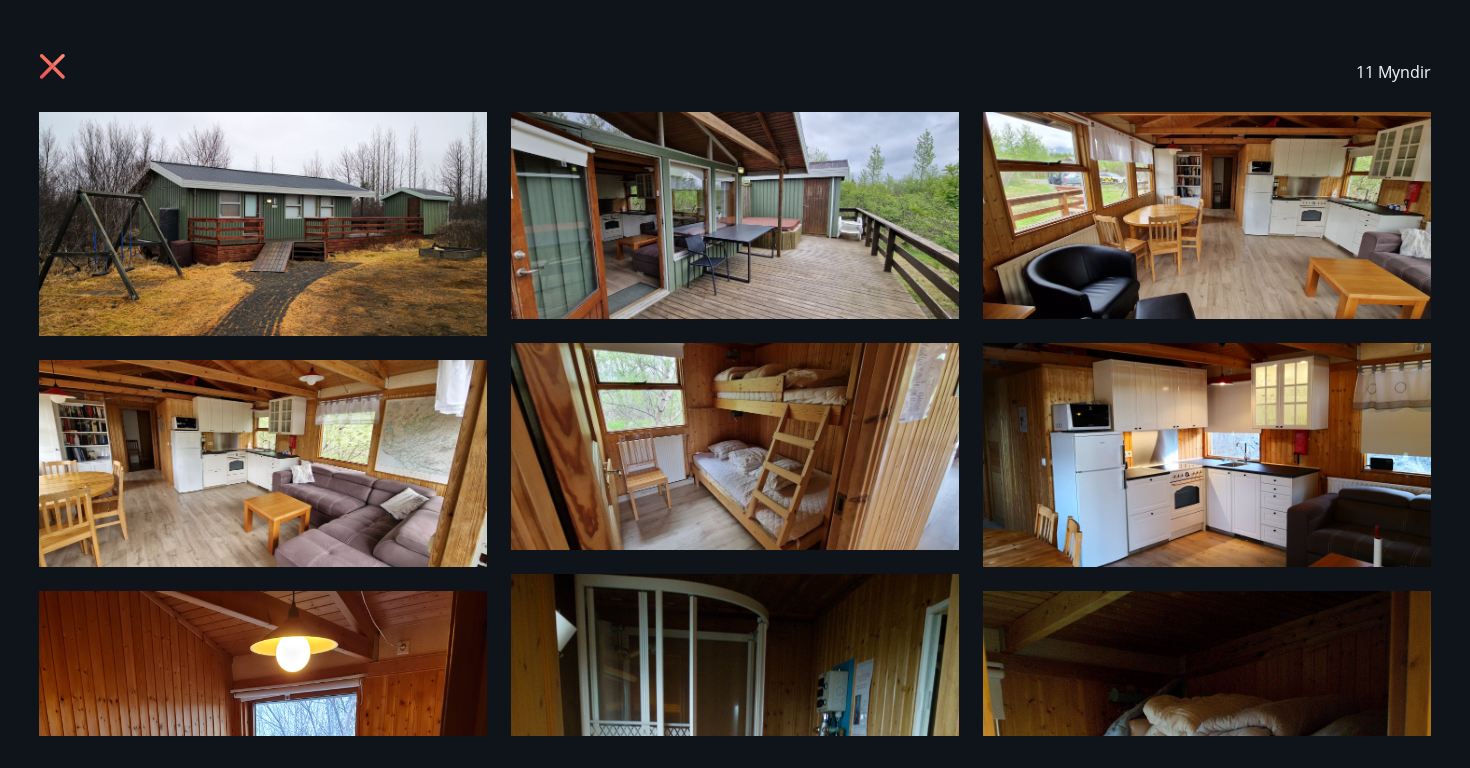 click 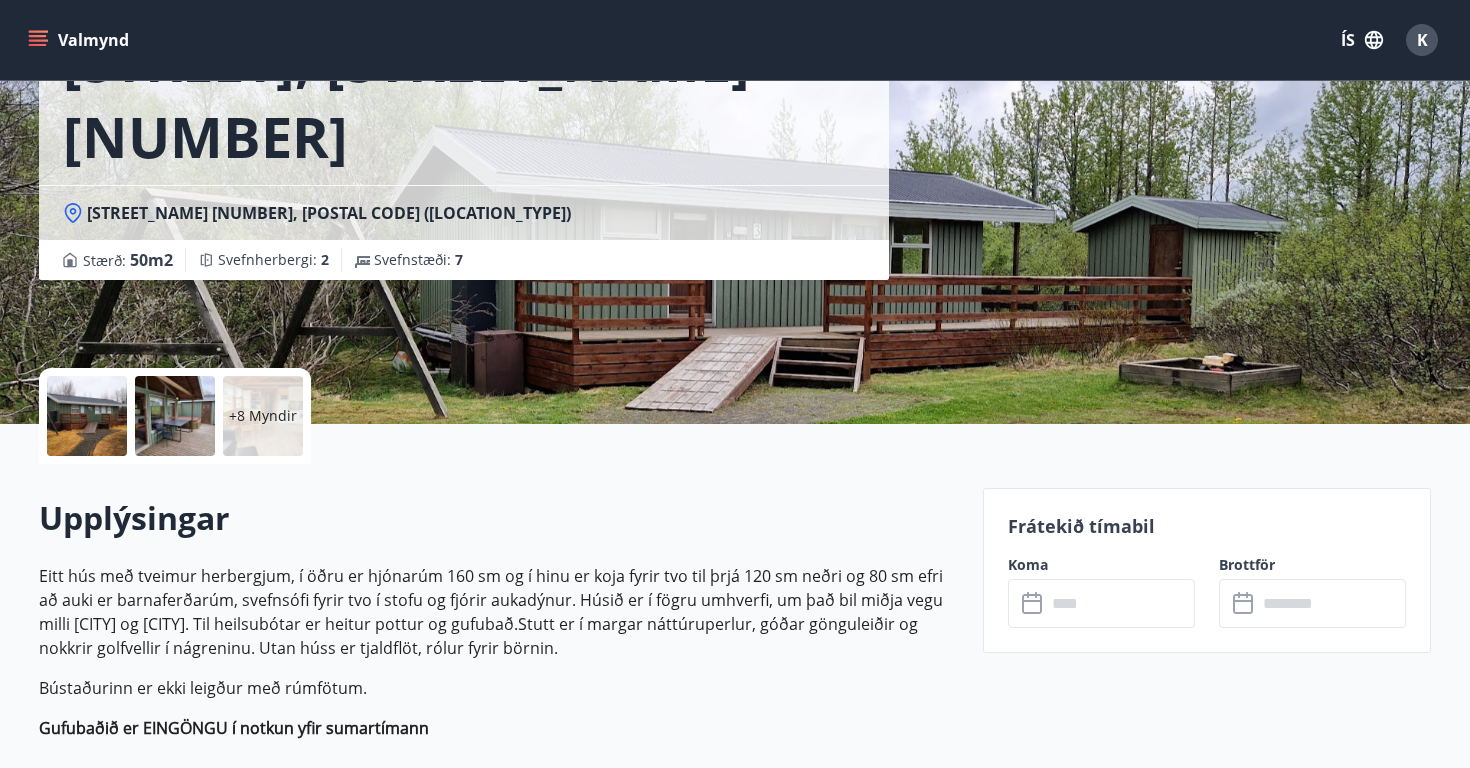 scroll, scrollTop: 0, scrollLeft: 0, axis: both 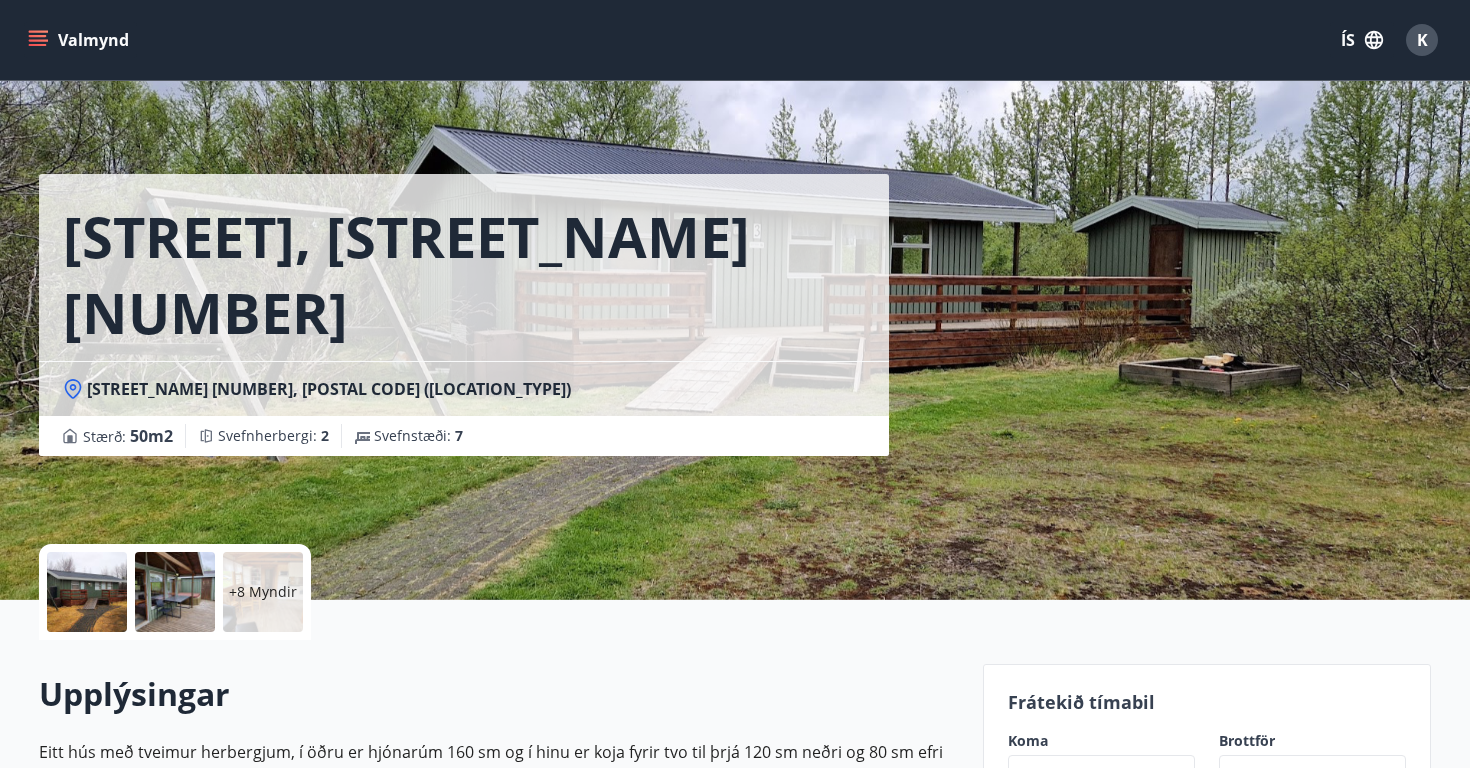 click on "Valmynd ÍS K" at bounding box center [735, 40] 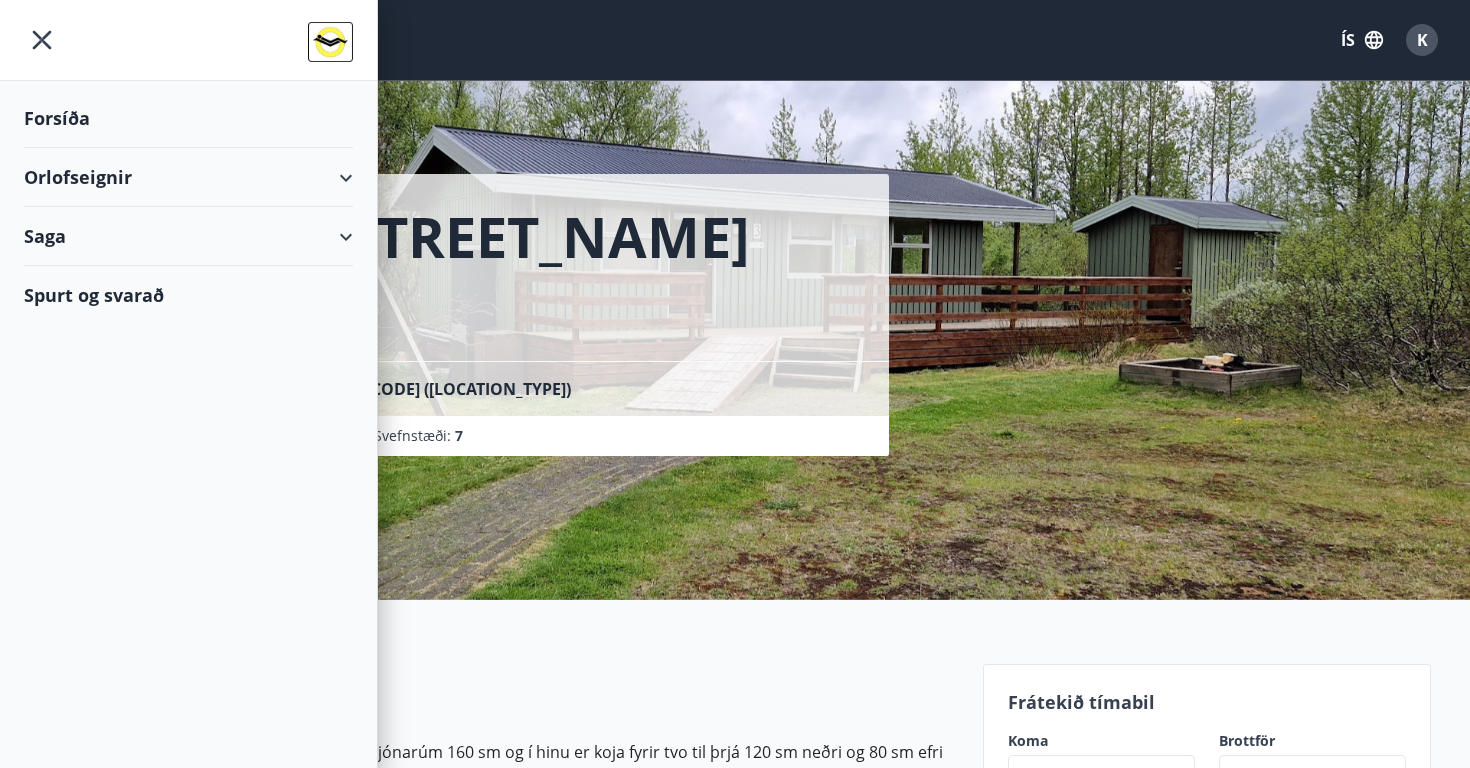 click on "Orlofseignir" at bounding box center (188, 177) 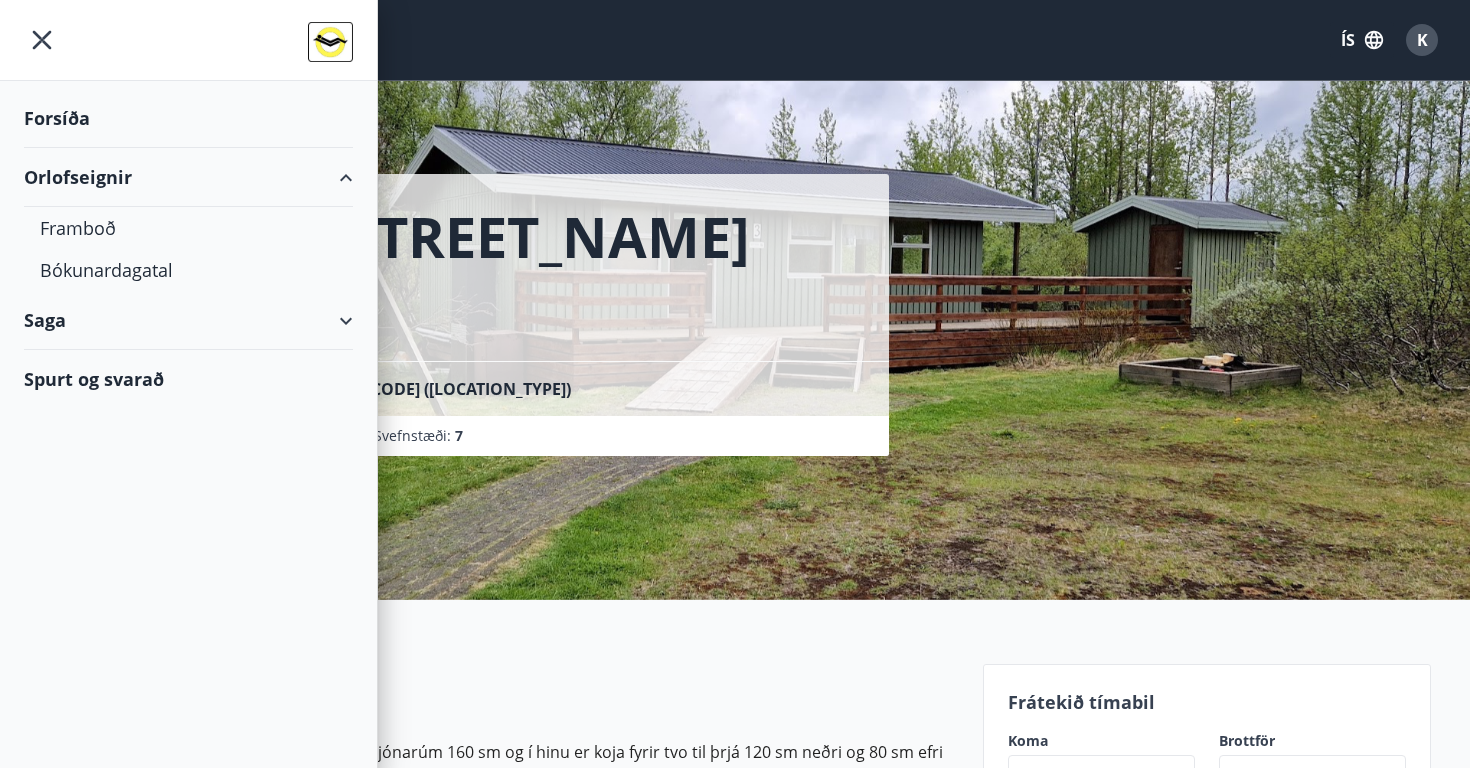 click on "[STREET], [STREET_NAME] [NUMBER] [POSTAL CODE] ([LOCATION_TYPE]) Stærð : 50 m2 Svefnherbergi : 2 Svefnstæði : 7" at bounding box center (503, 300) 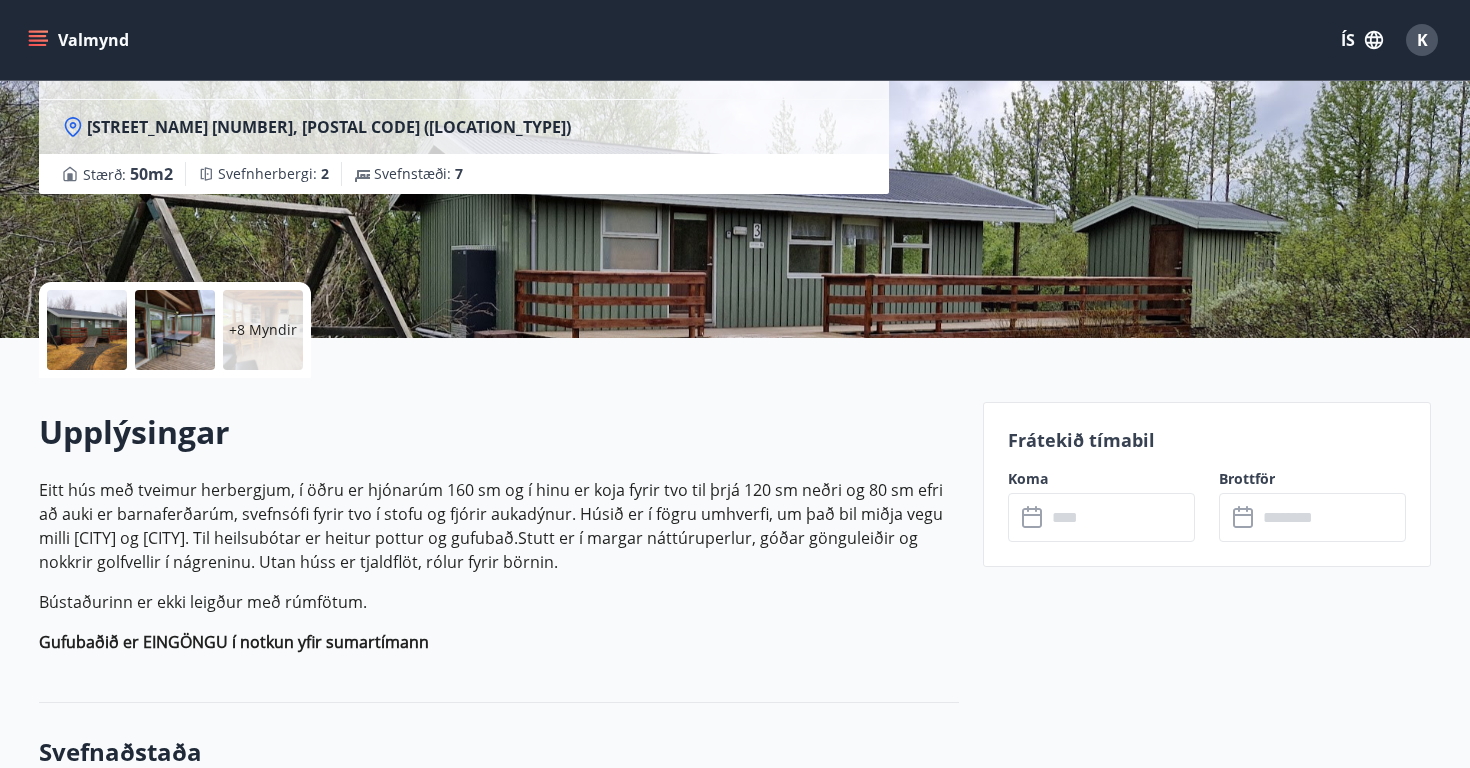 scroll, scrollTop: 442, scrollLeft: 0, axis: vertical 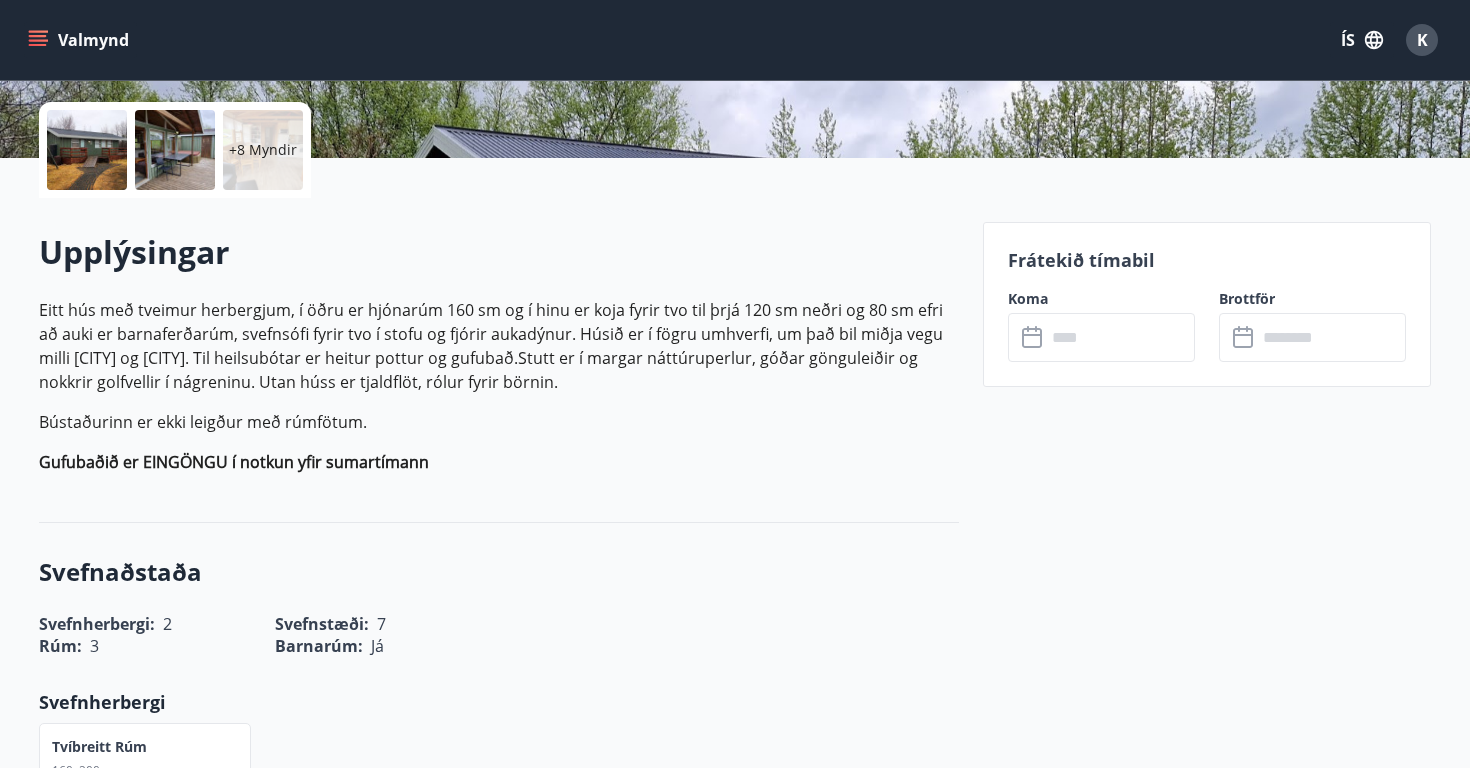 click 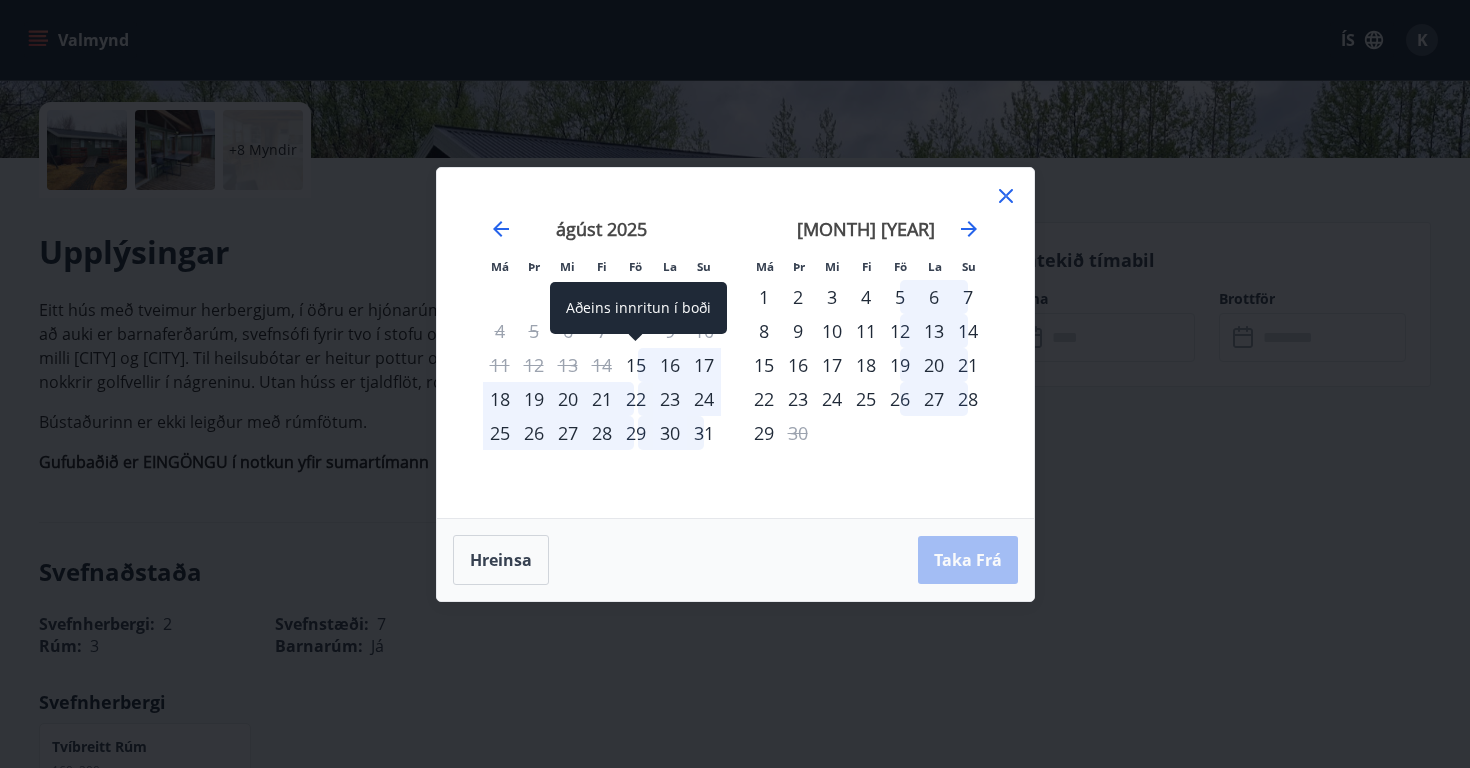 click on "15" at bounding box center [636, 365] 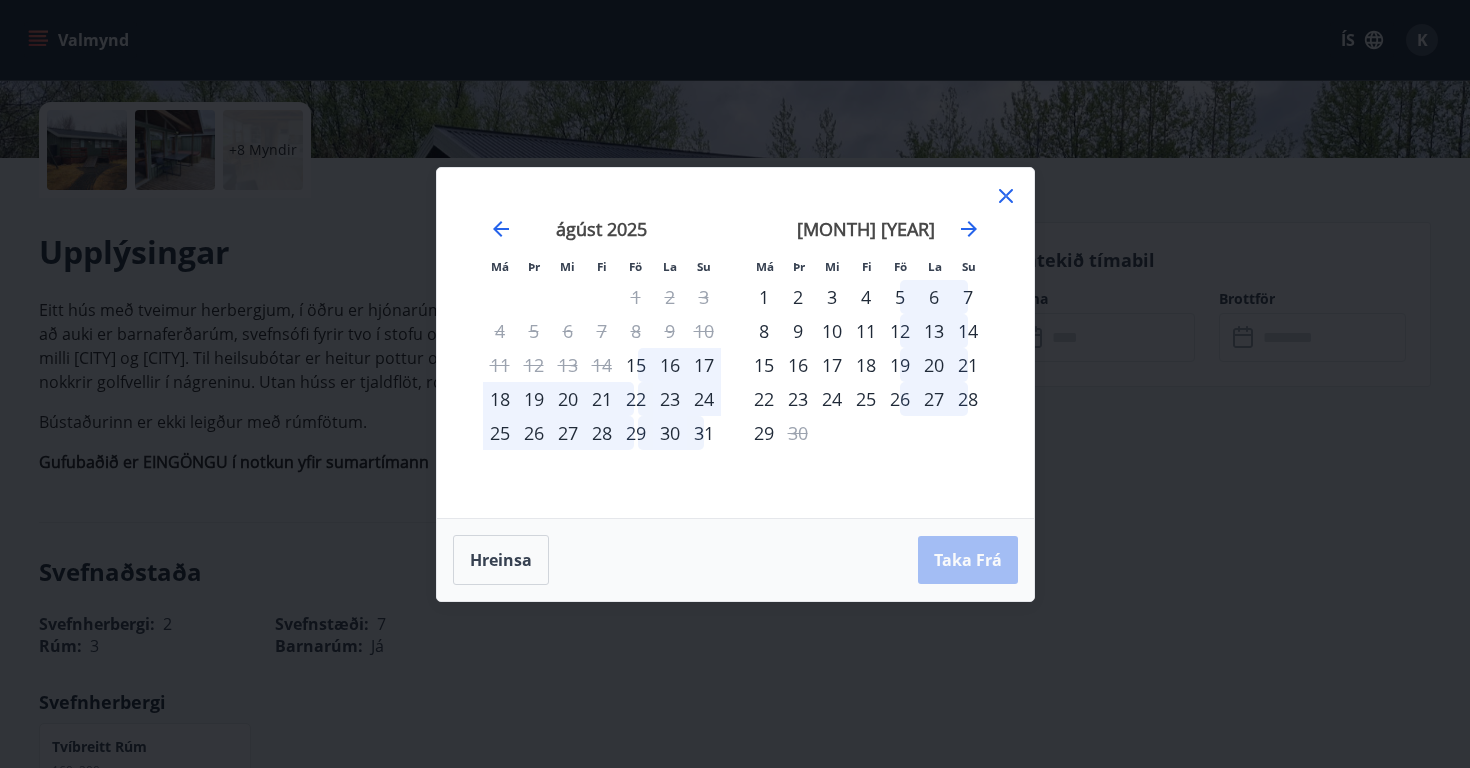 click on "17" at bounding box center (704, 365) 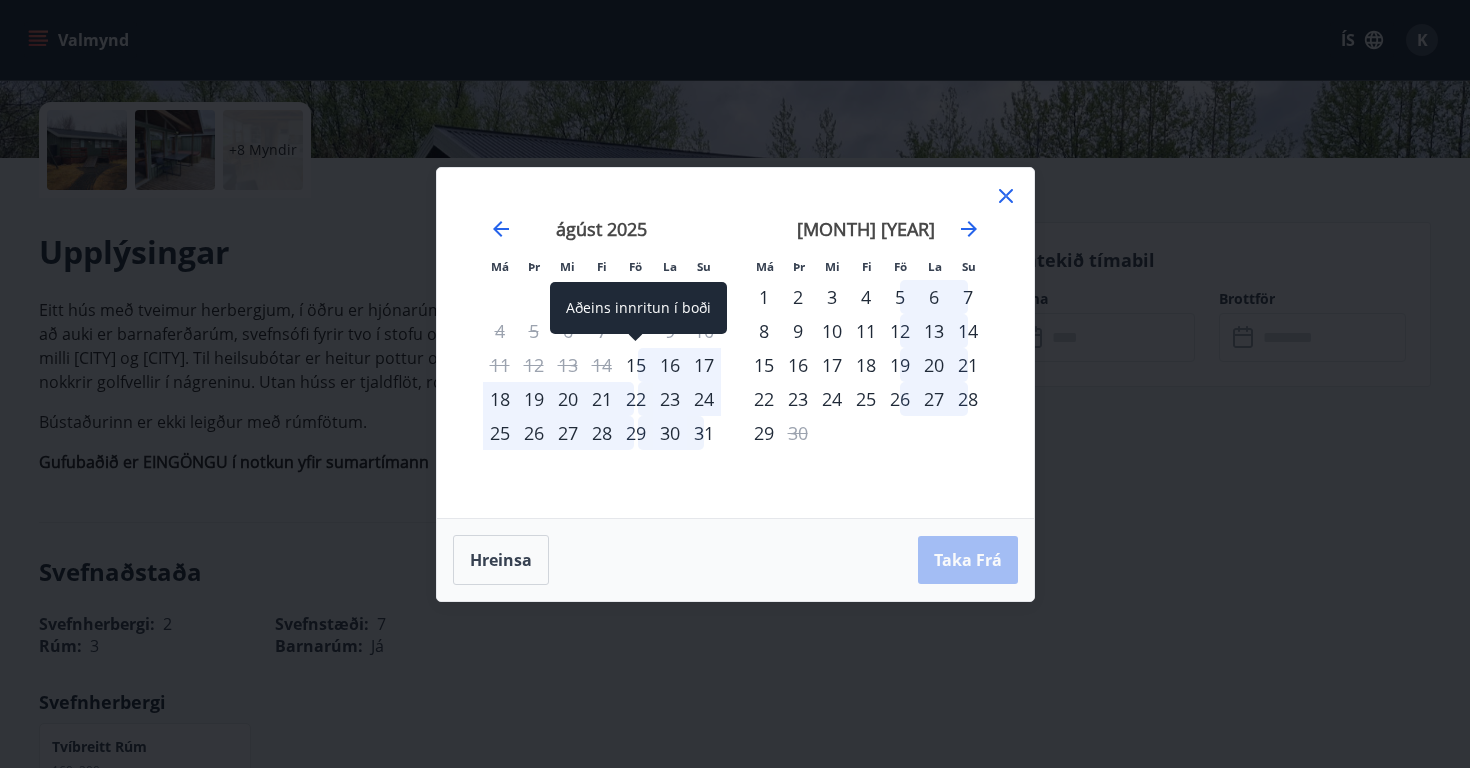 click on "15" at bounding box center [636, 365] 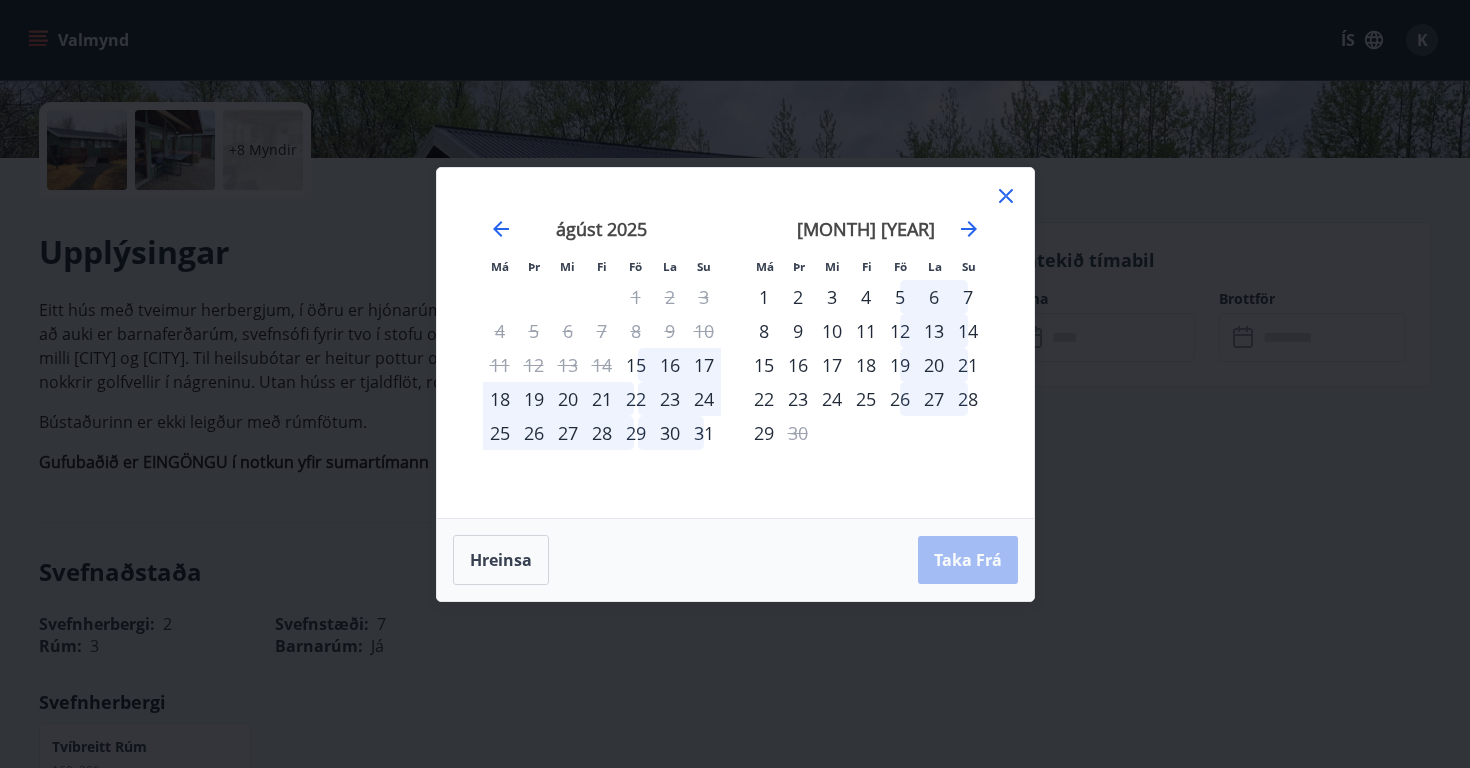 click on "22" at bounding box center (636, 399) 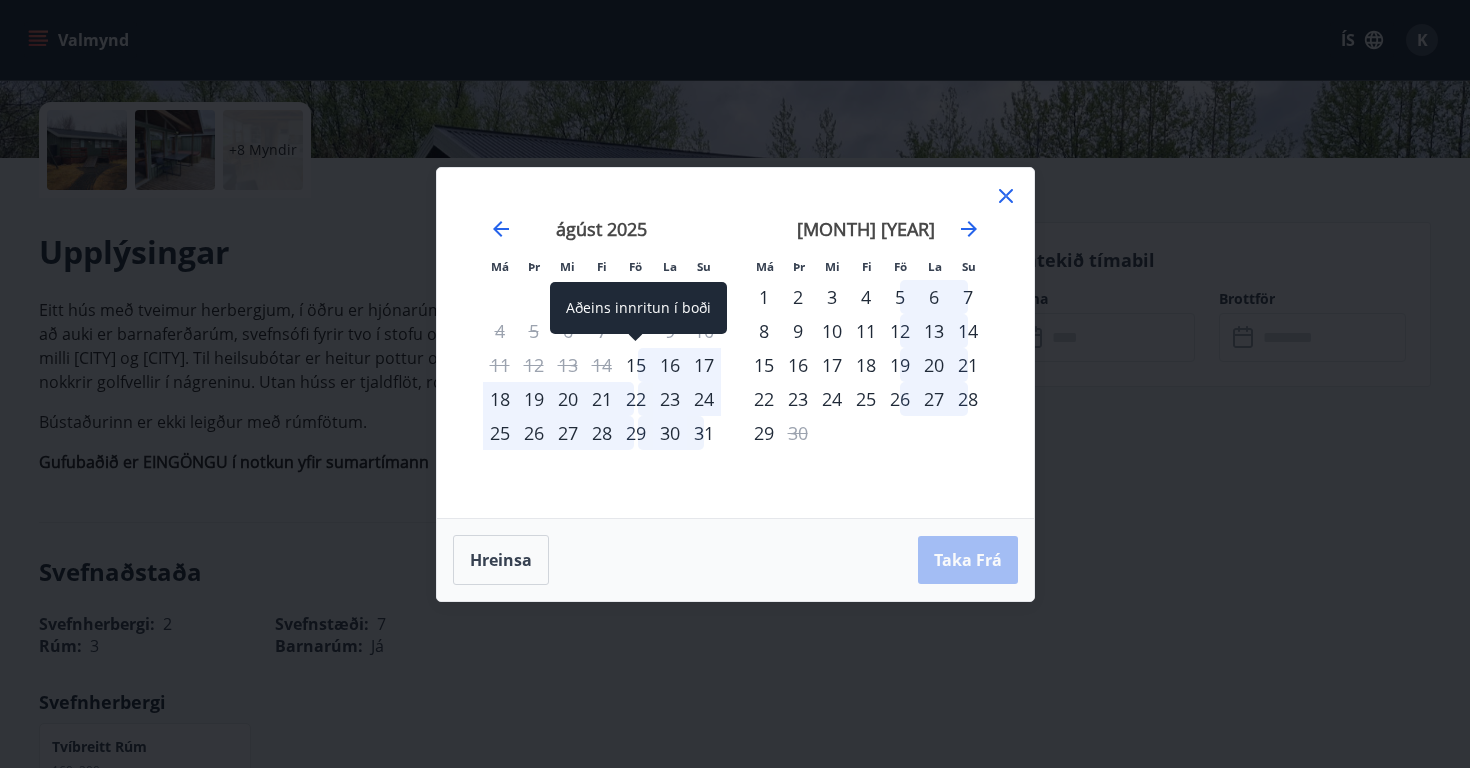 click on "15" at bounding box center (636, 365) 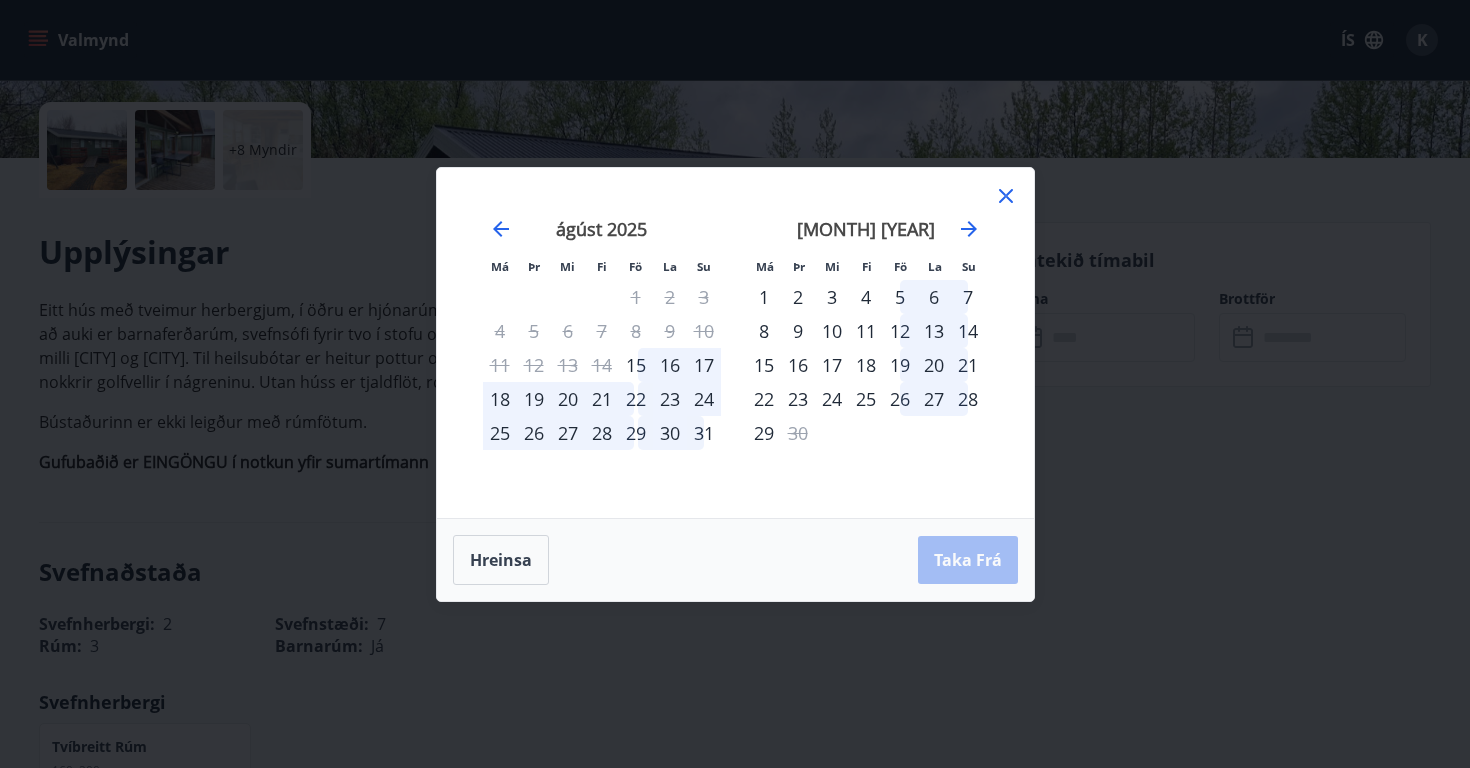 click on "16" at bounding box center (670, 365) 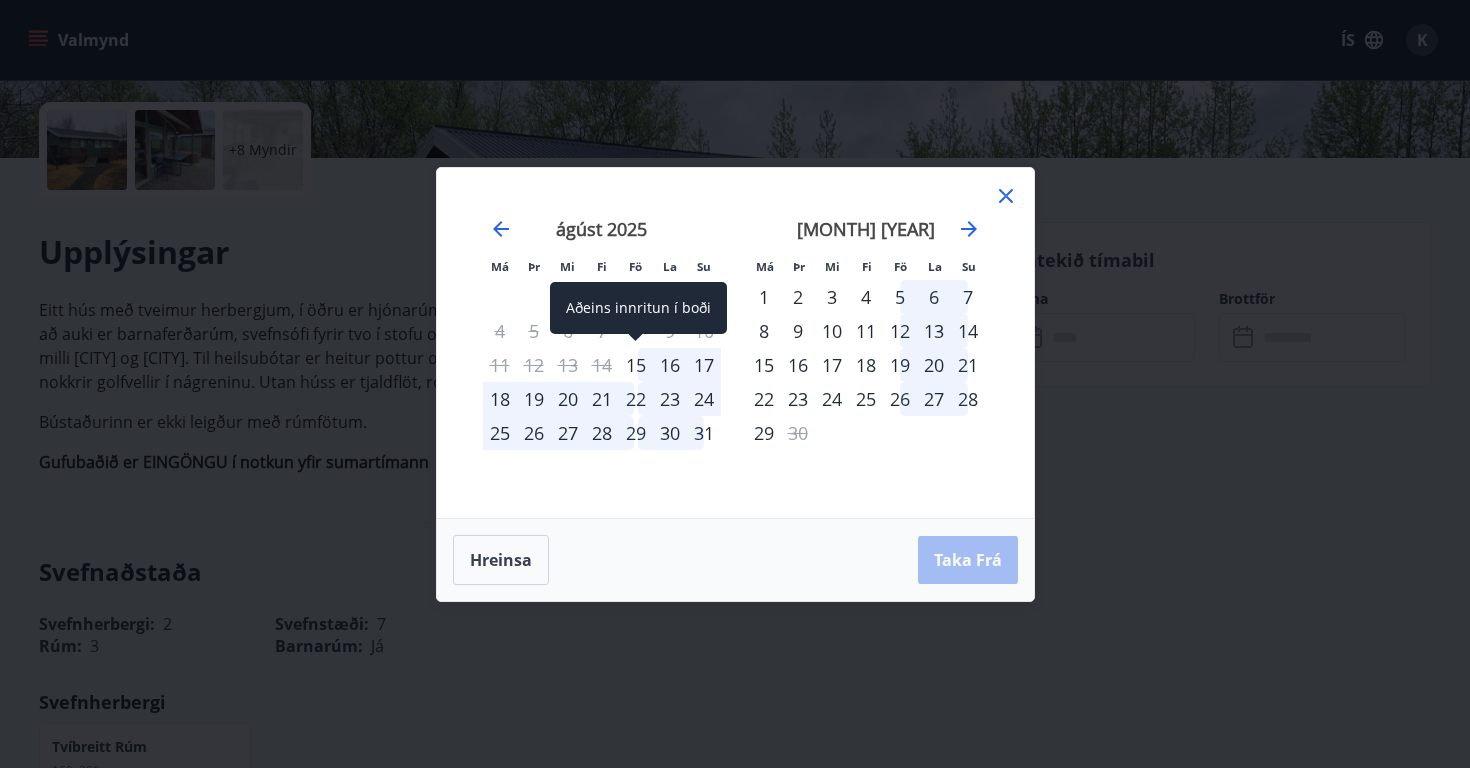 click on "15" at bounding box center [636, 365] 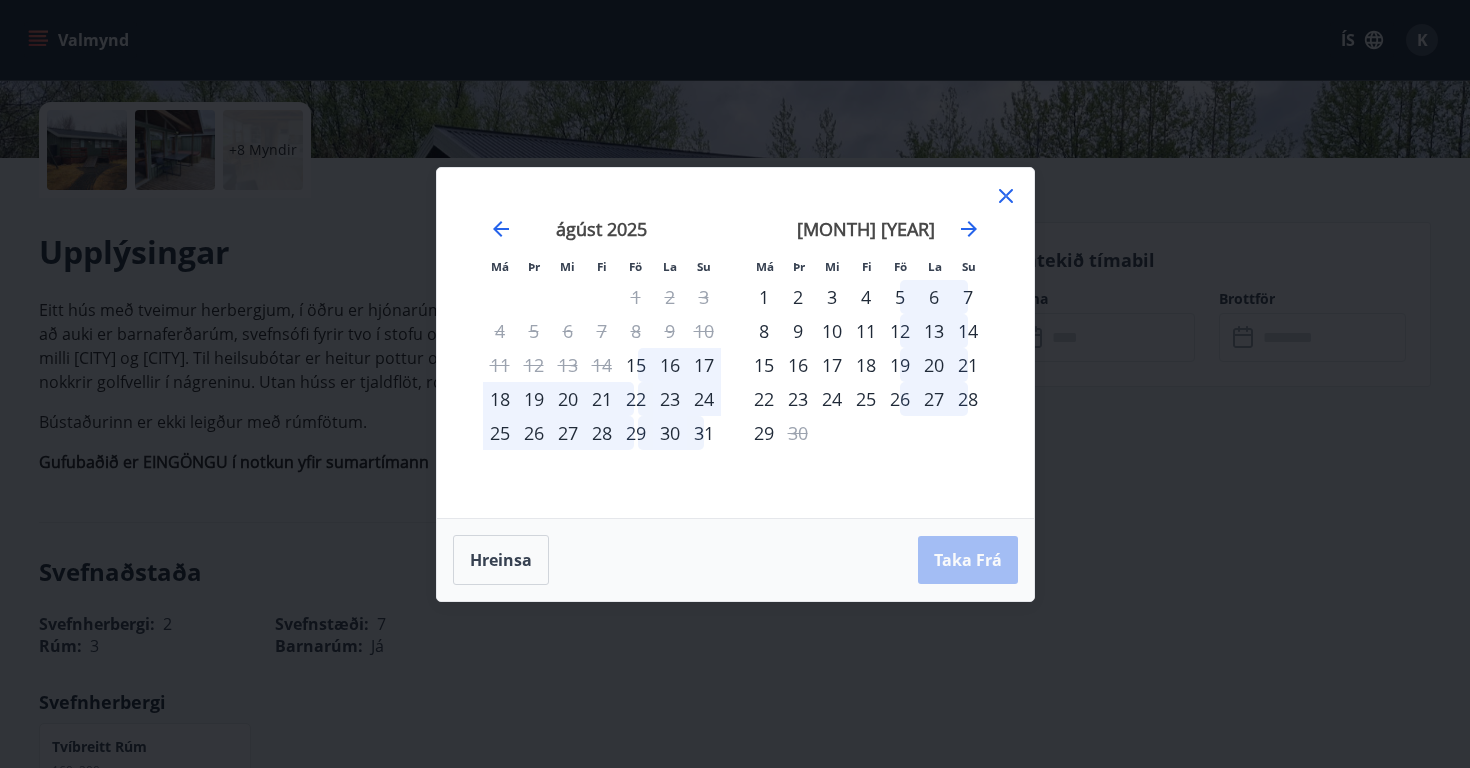 click 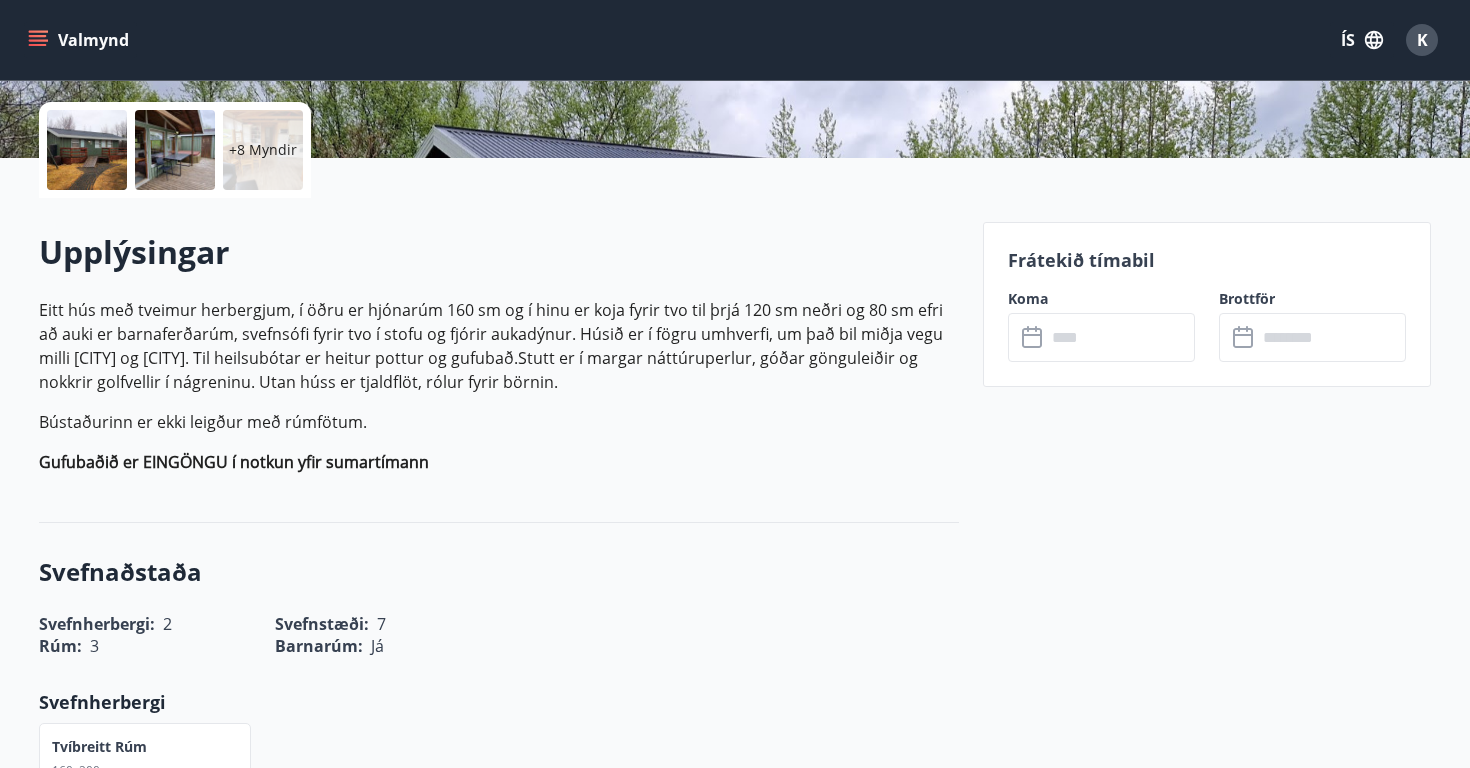 click 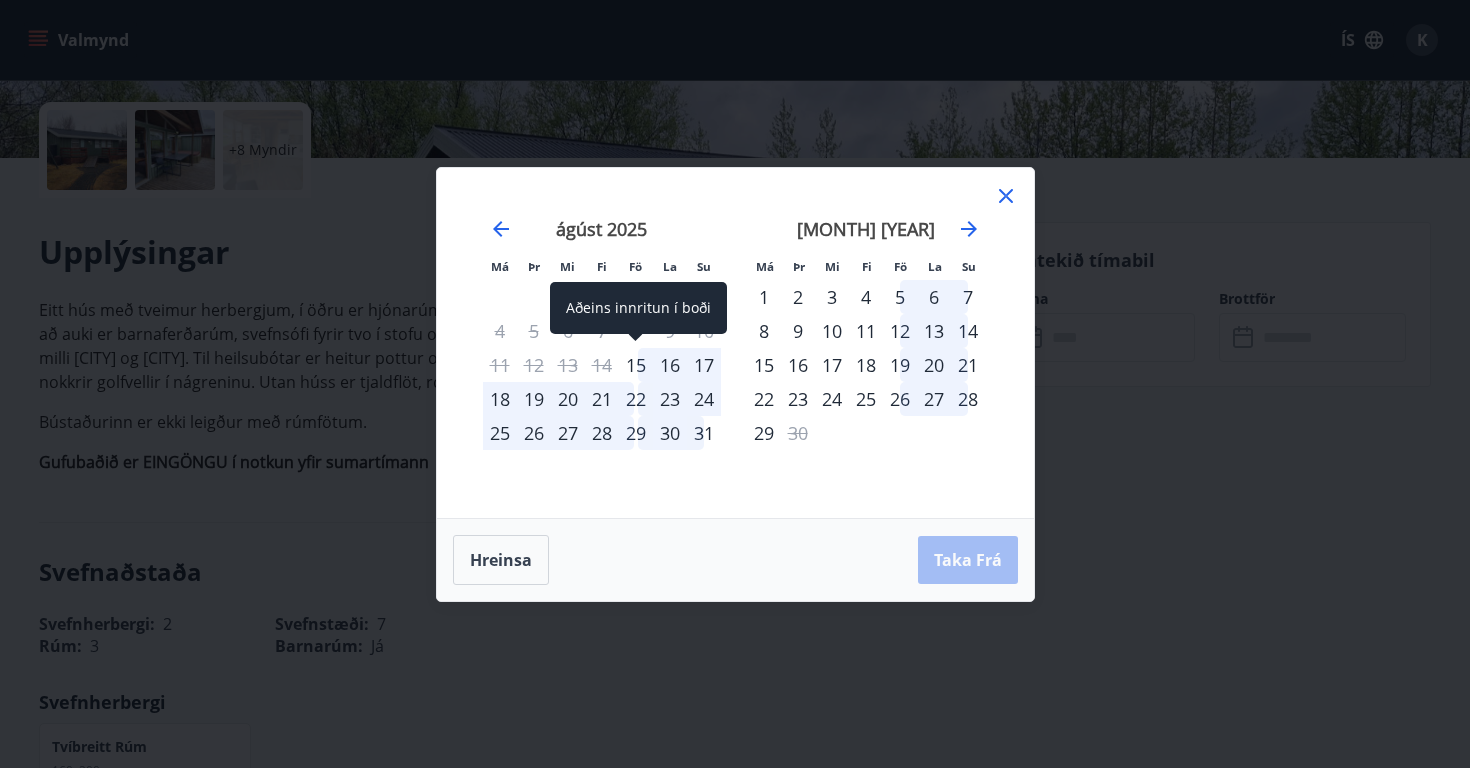 click on "15" at bounding box center (636, 365) 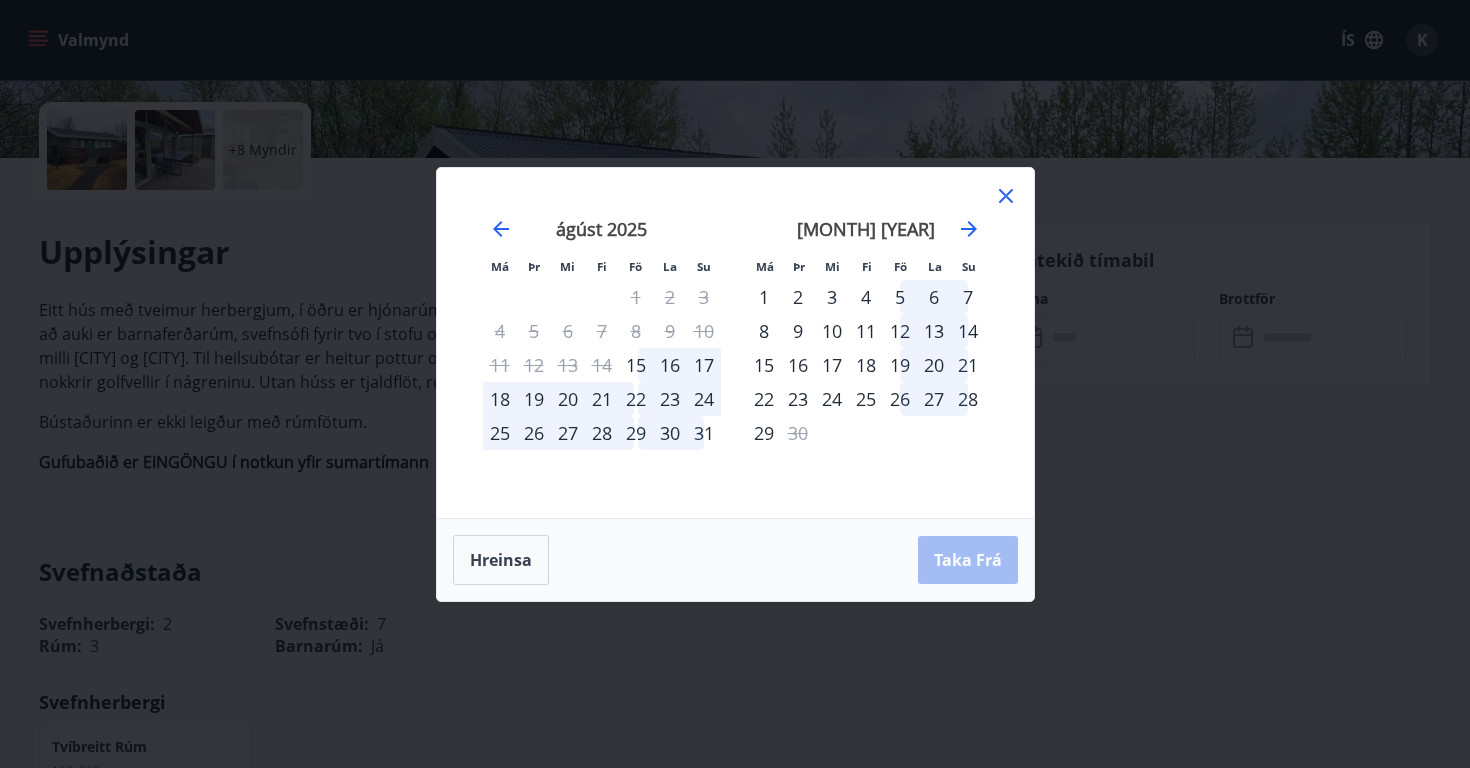 click on "14" at bounding box center [602, 365] 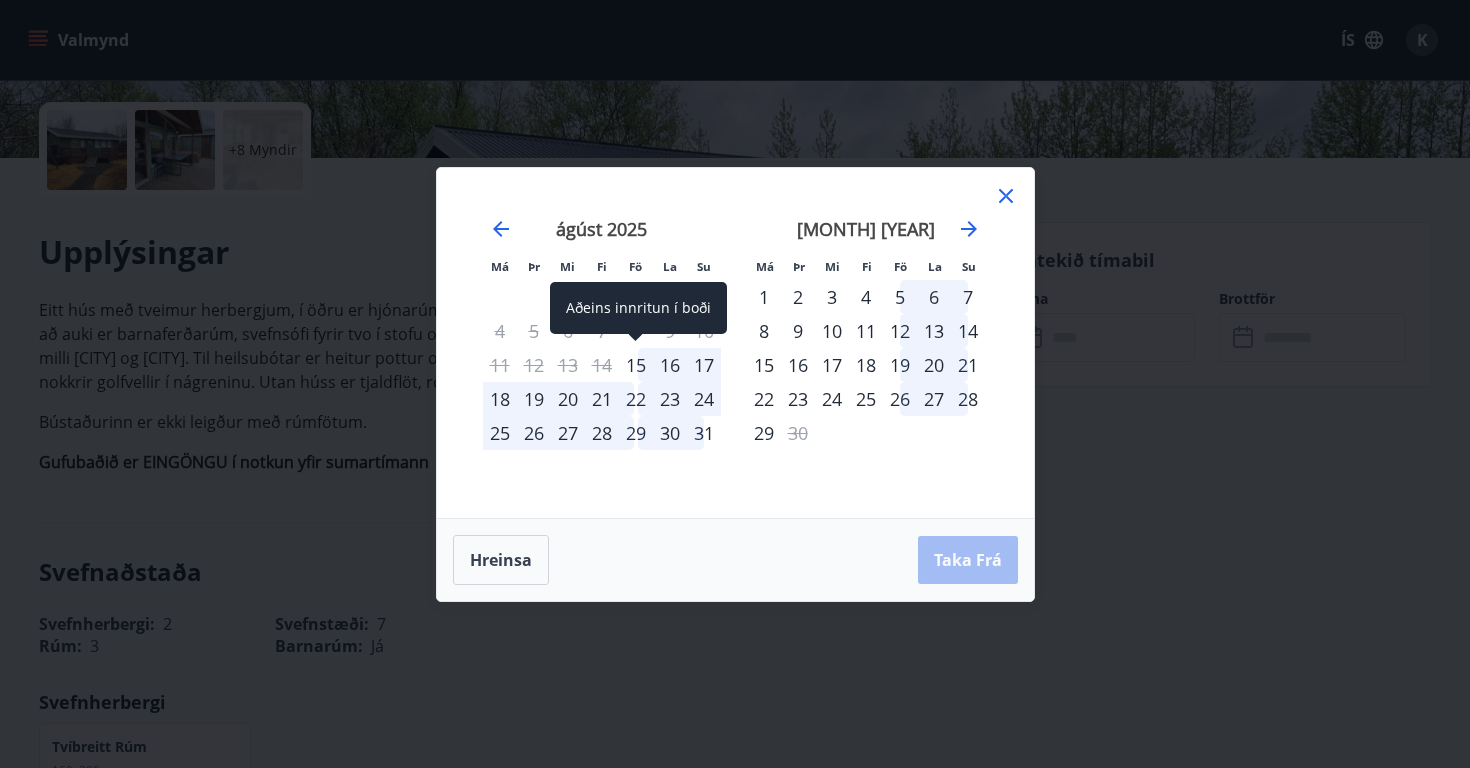 click on "15" at bounding box center (636, 365) 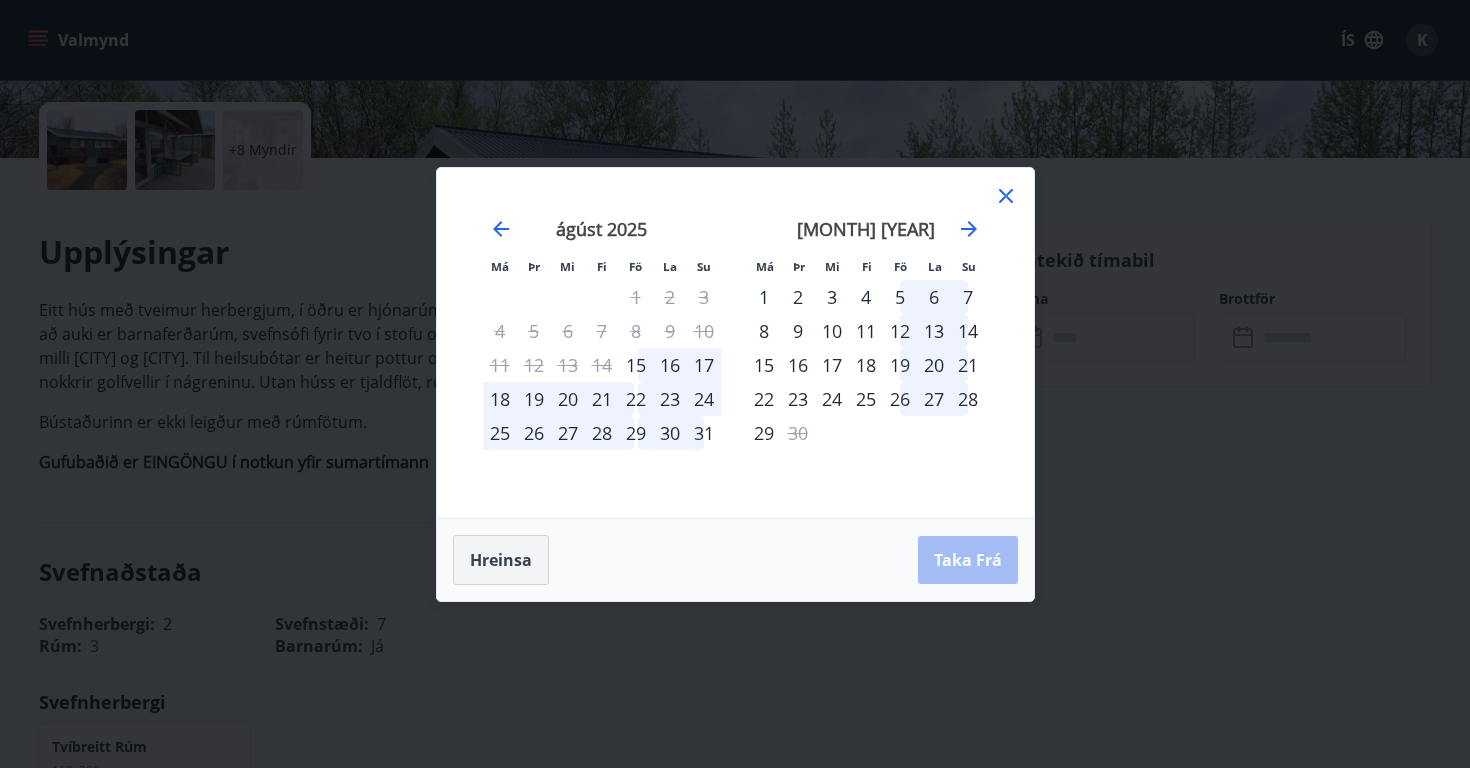 click on "Hreinsa" at bounding box center (501, 560) 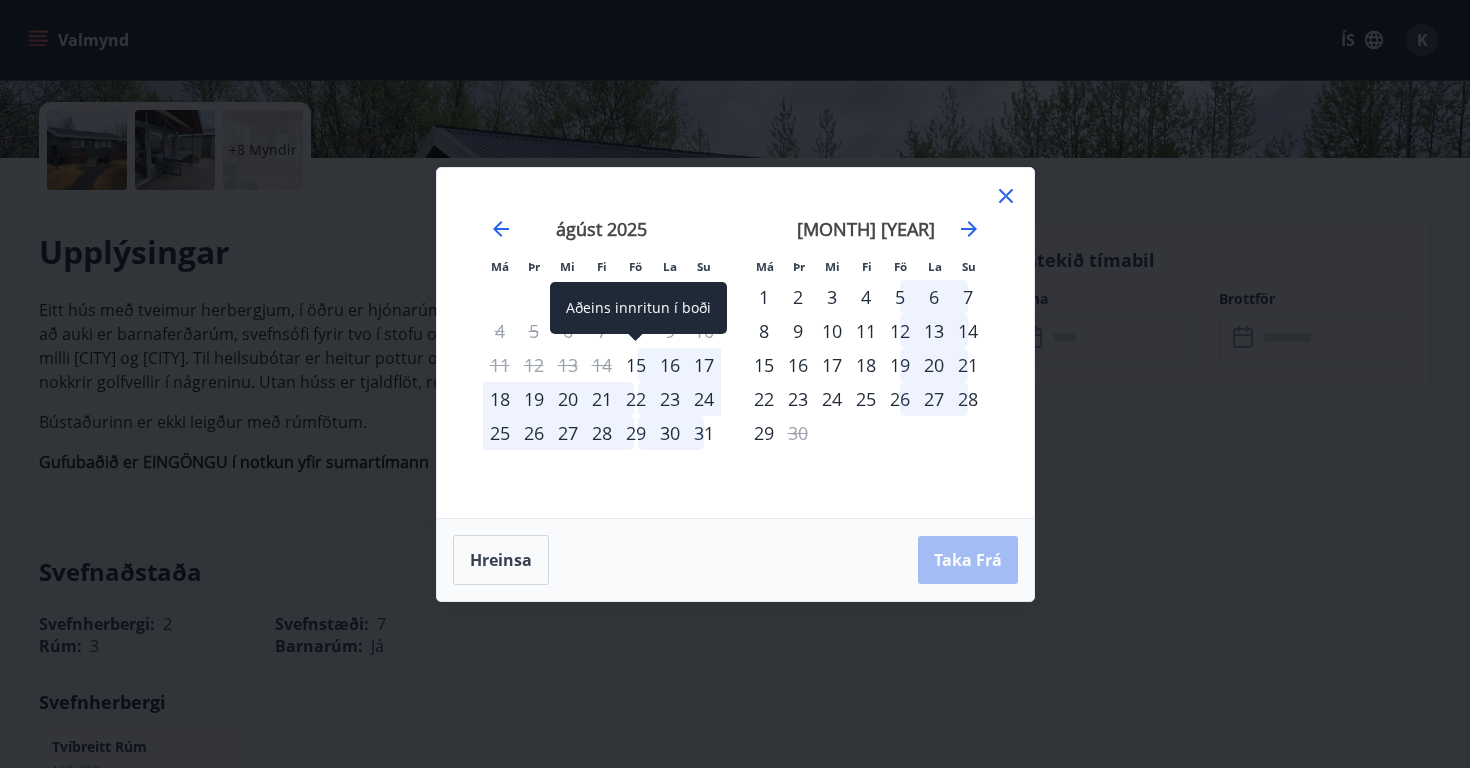 click on "15" at bounding box center (636, 365) 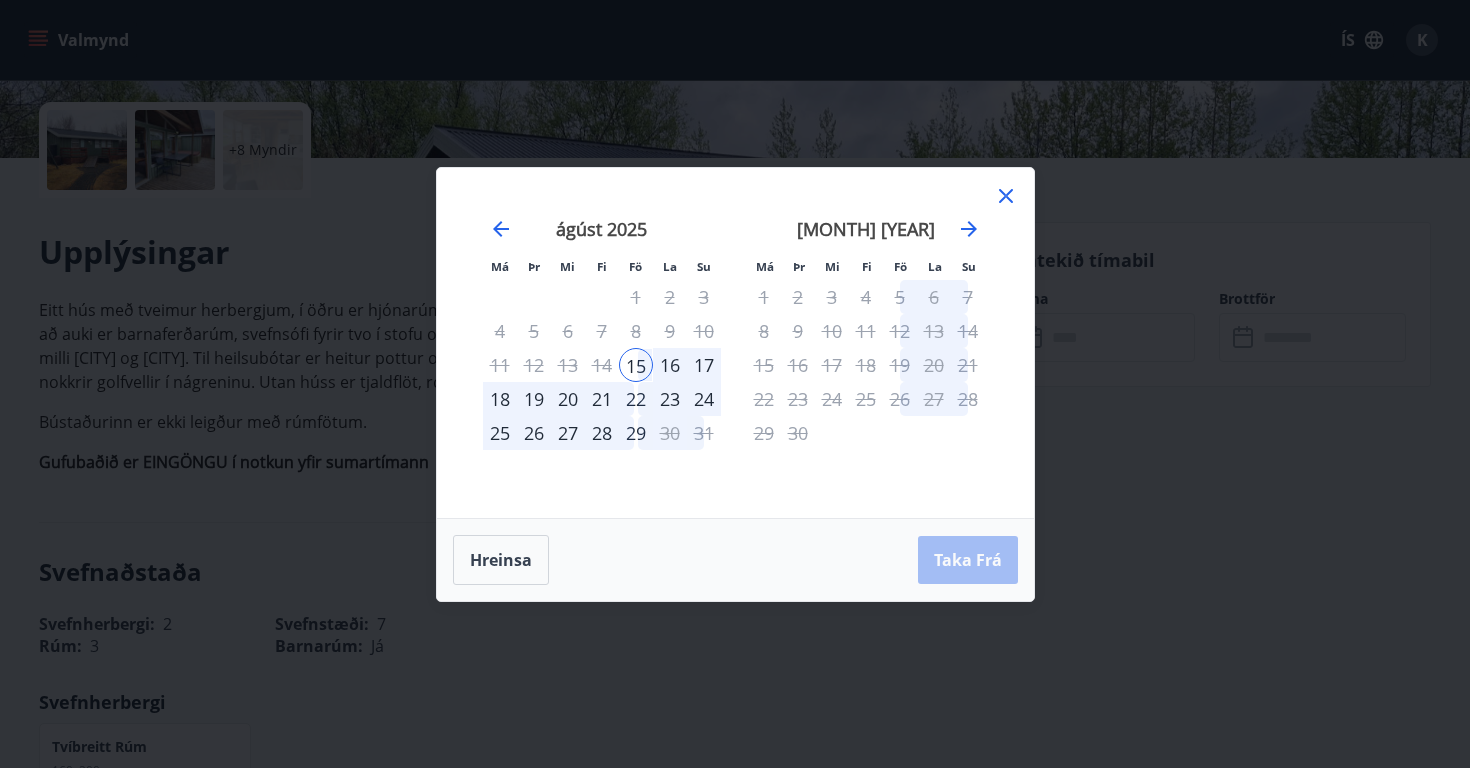 click on "17" at bounding box center [704, 365] 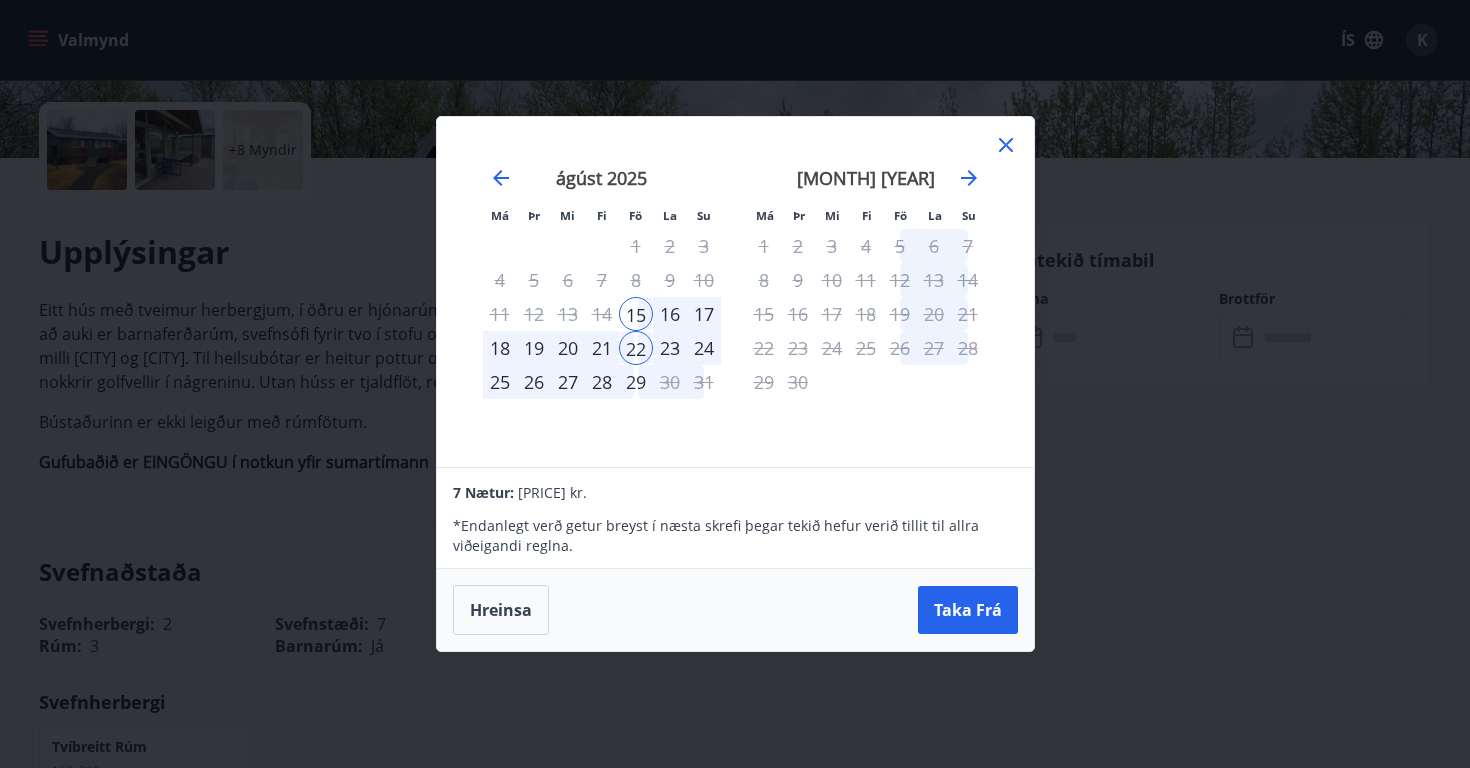 click on "17" at bounding box center (704, 314) 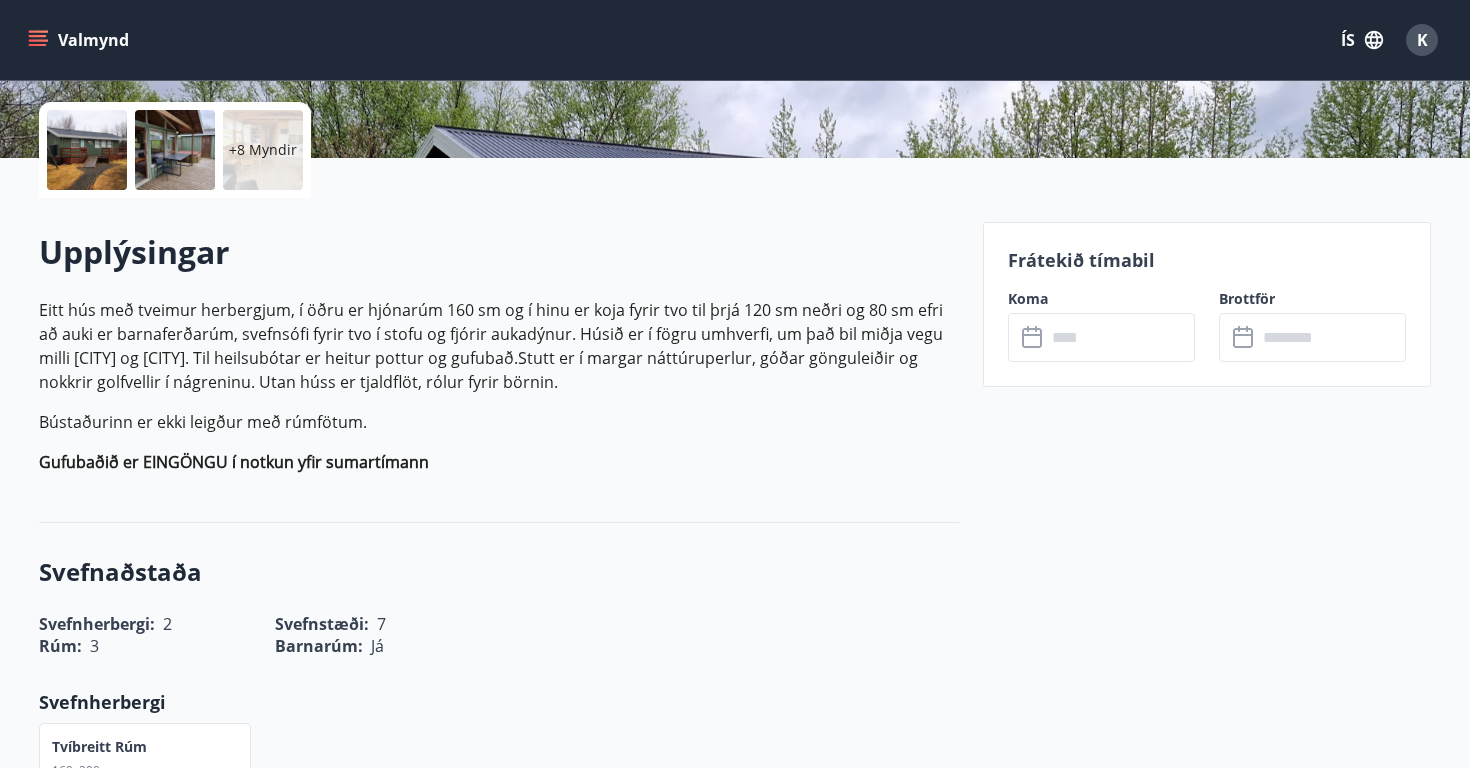 click on "Valmynd" at bounding box center (80, 40) 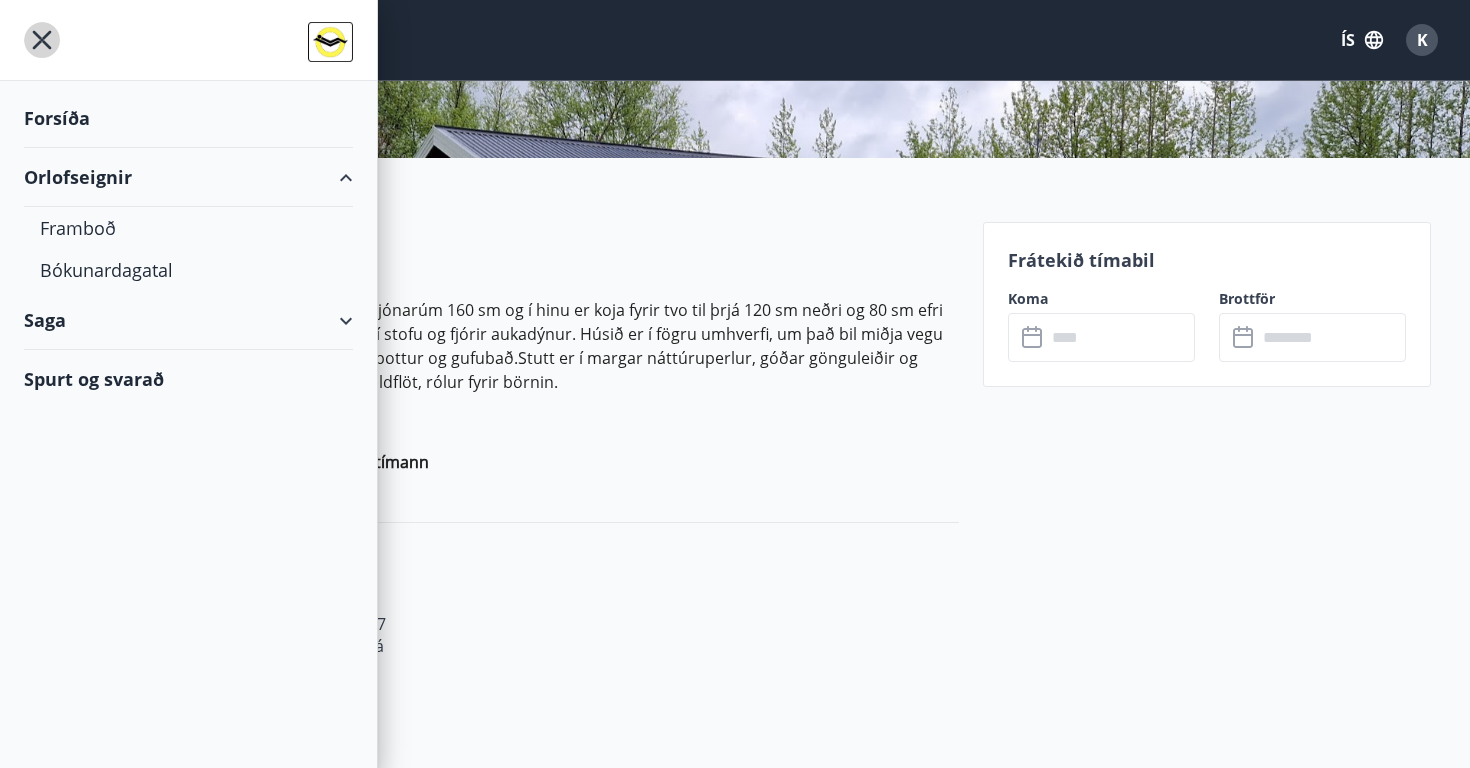 click 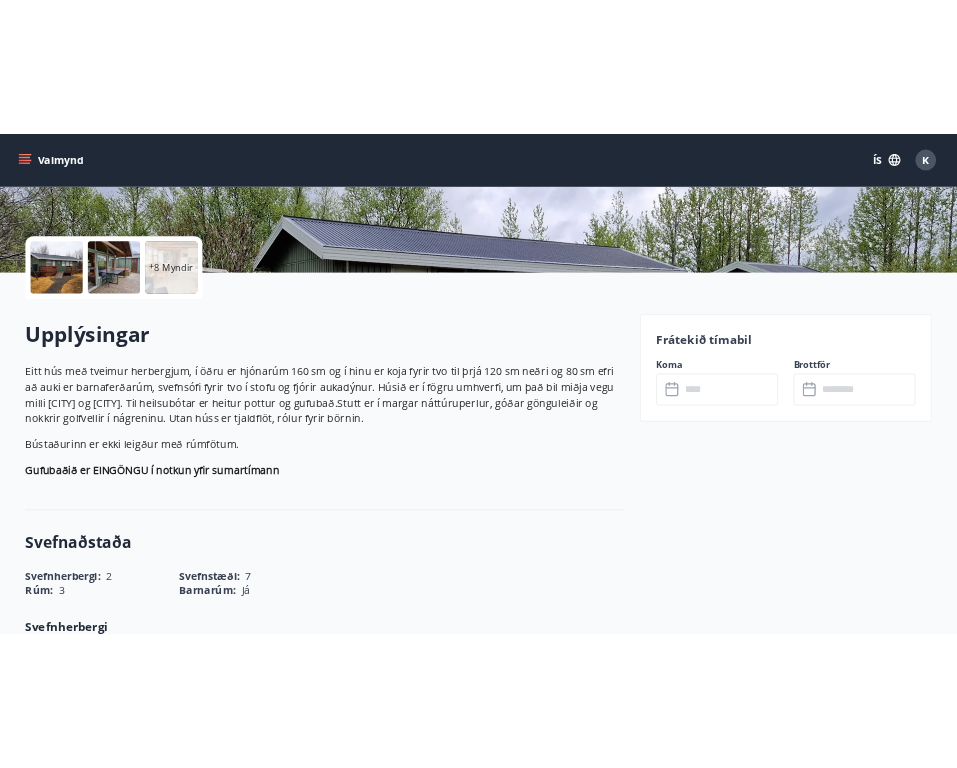 scroll, scrollTop: 0, scrollLeft: 0, axis: both 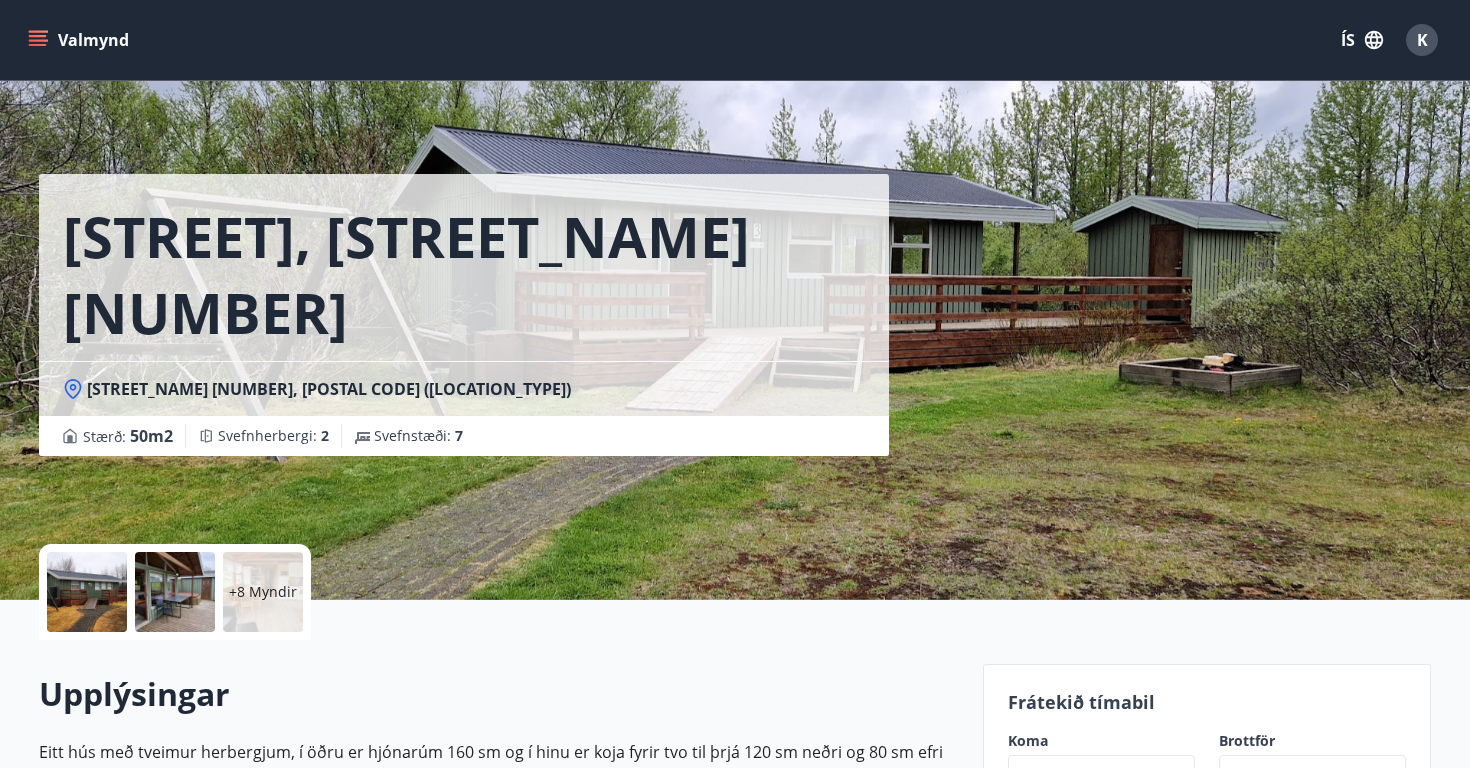 click on "Valmynd" at bounding box center [80, 40] 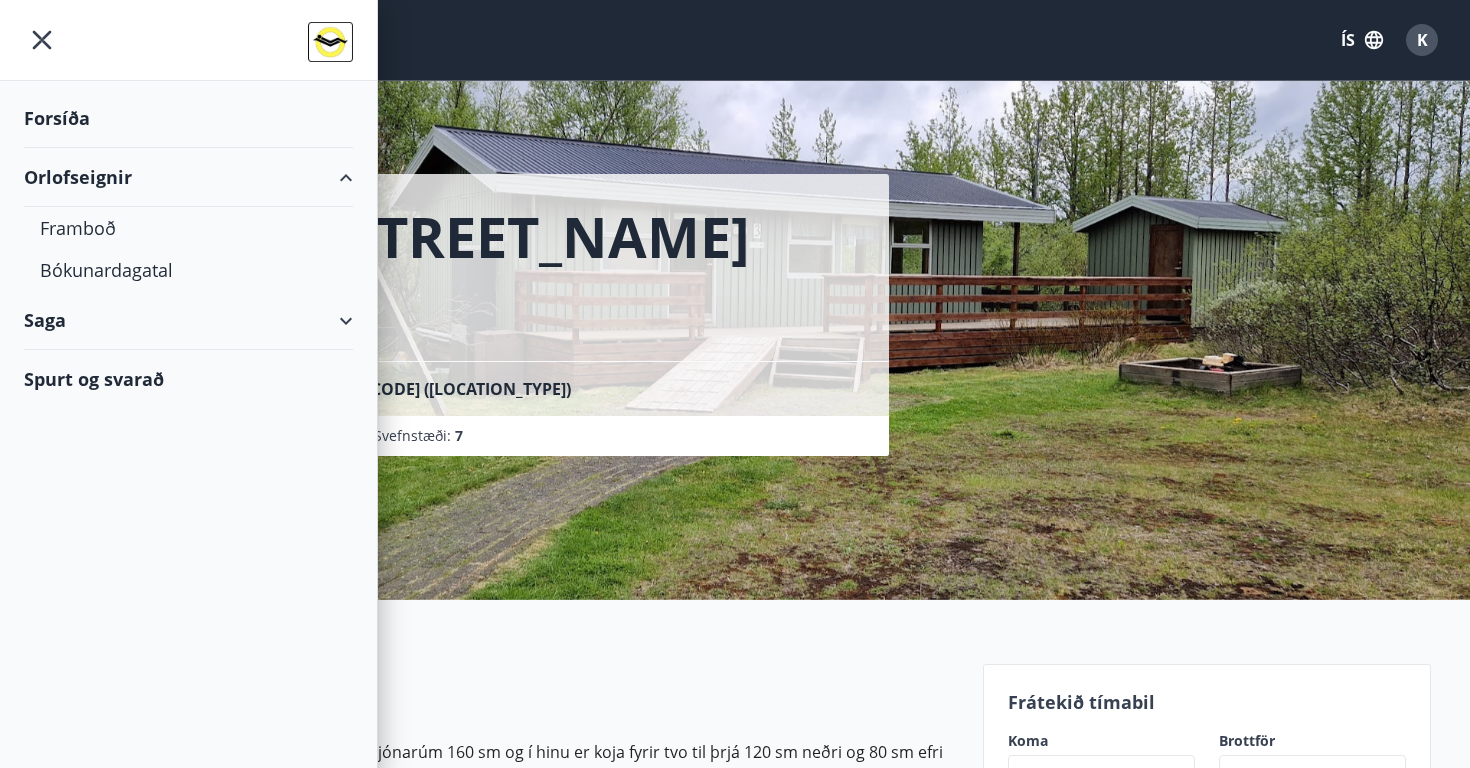 click at bounding box center [188, 40] 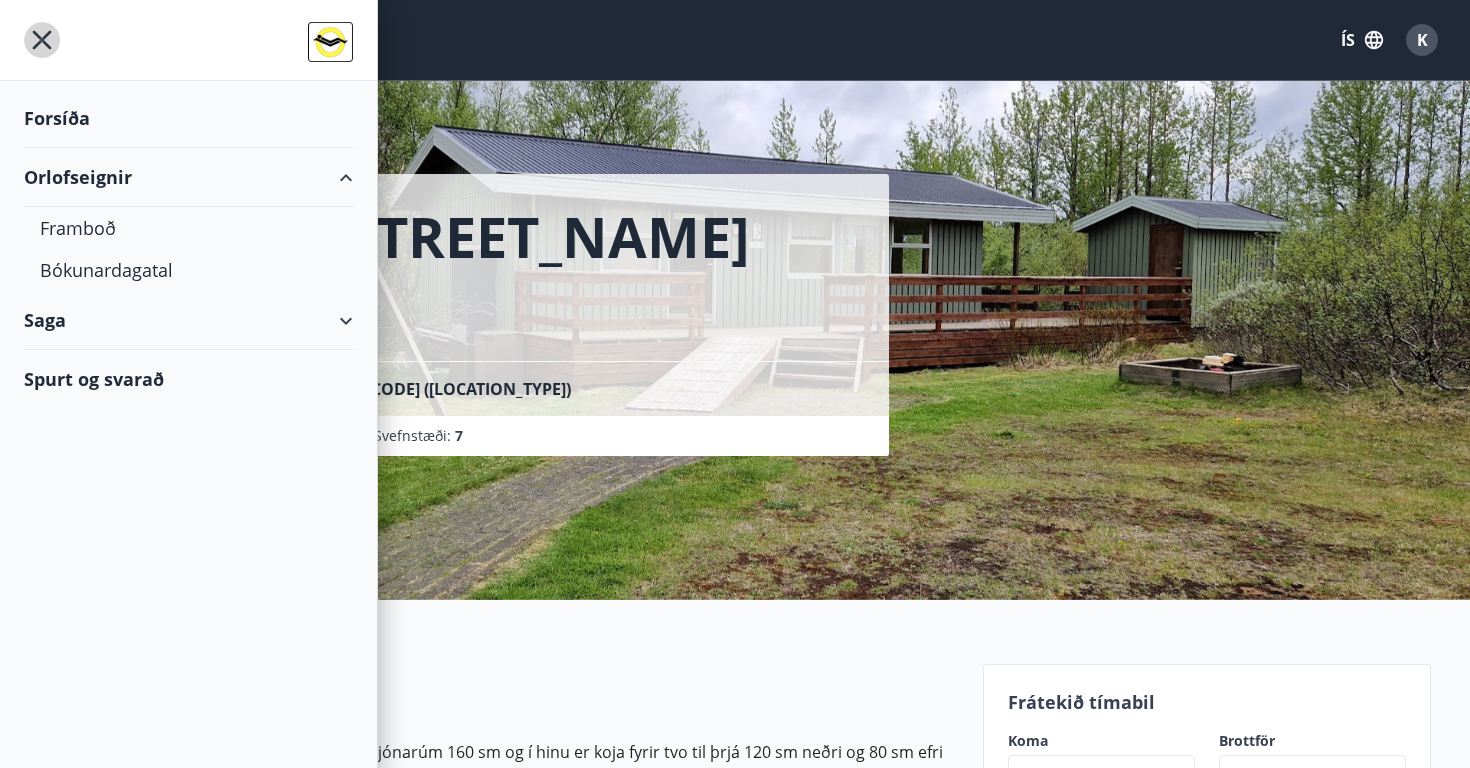 click 